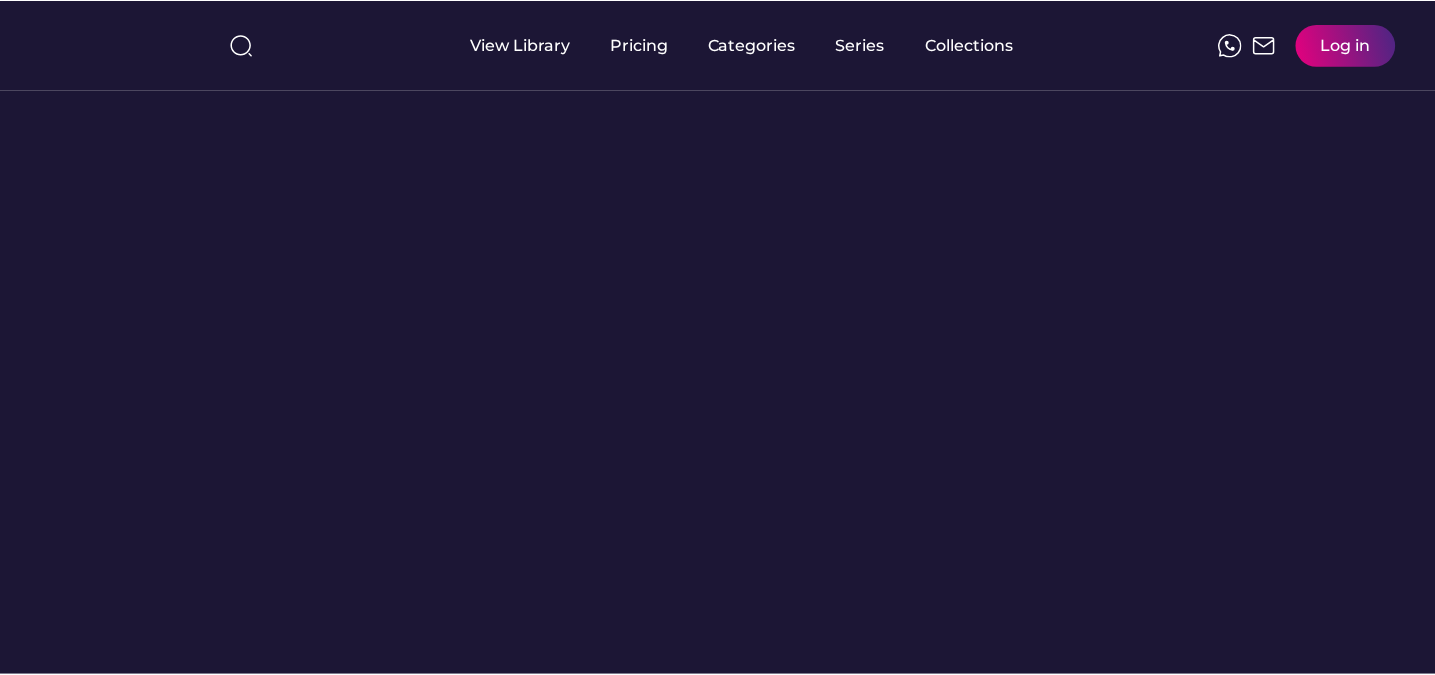 scroll, scrollTop: 0, scrollLeft: 0, axis: both 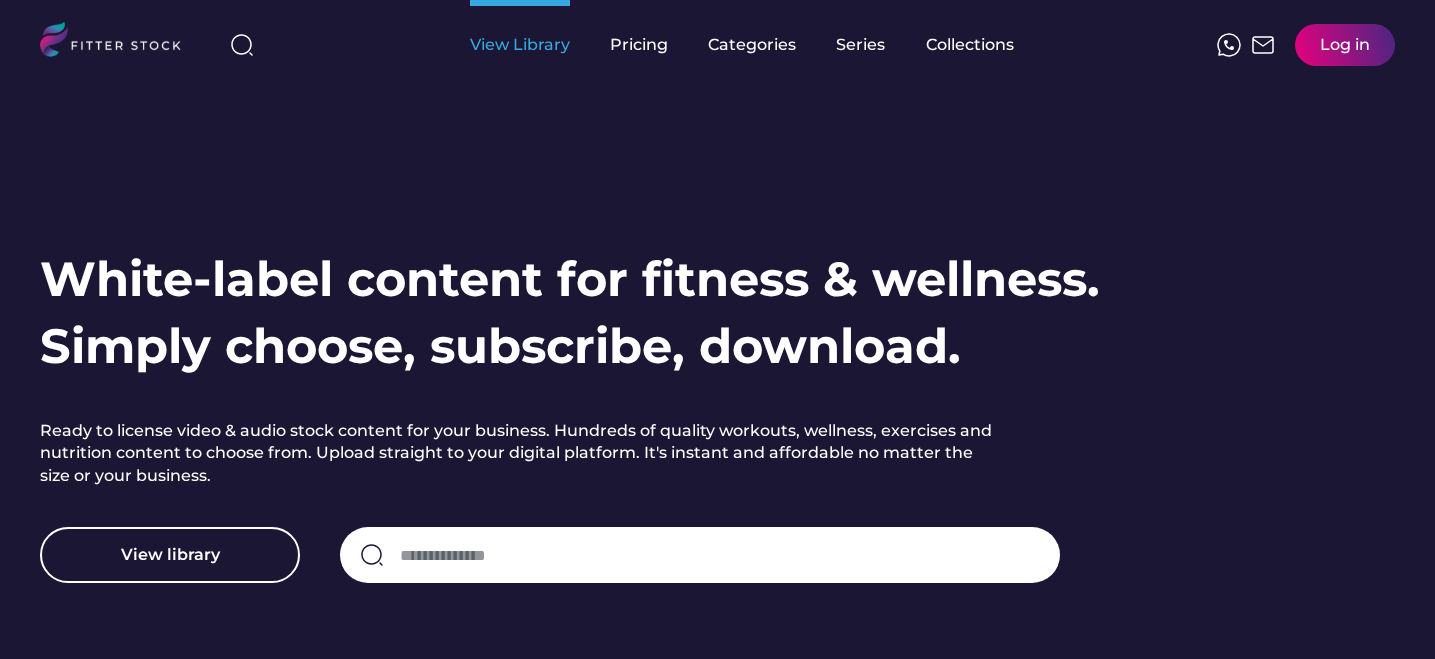 click on "View Library" at bounding box center [520, 45] 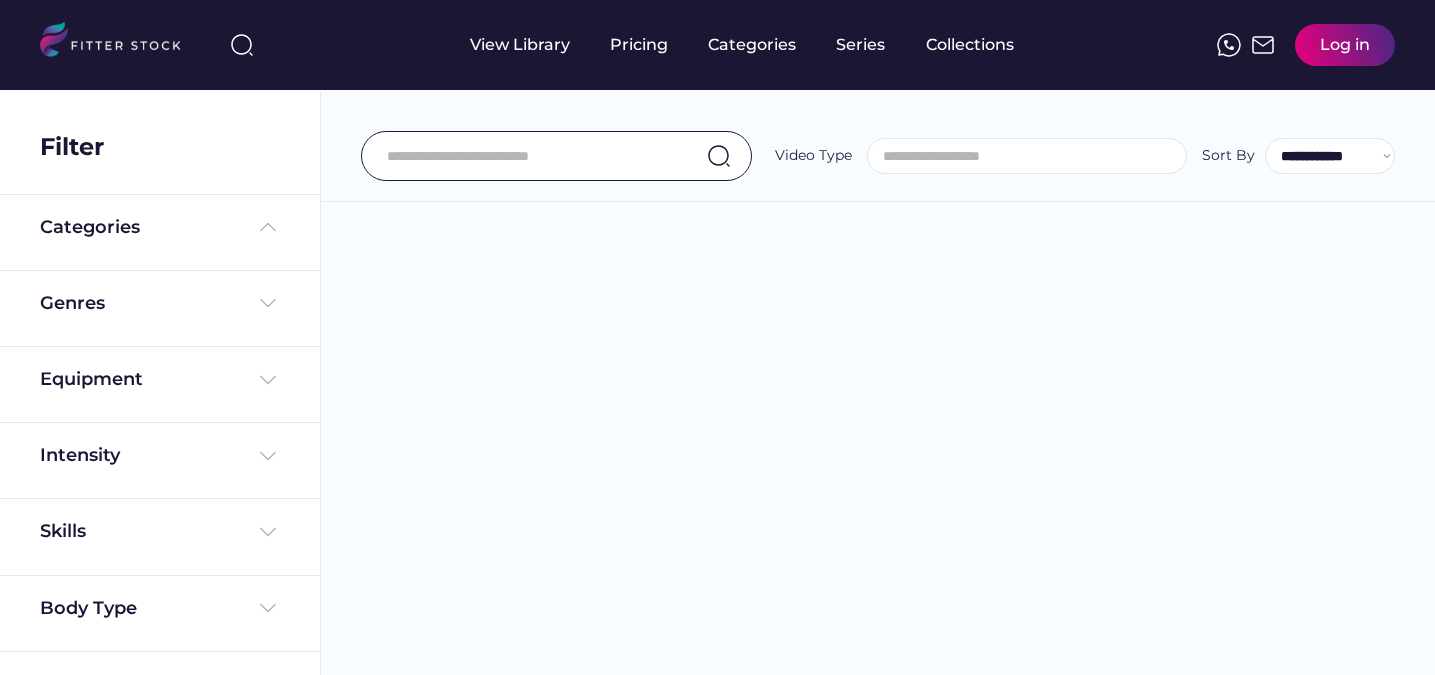 select 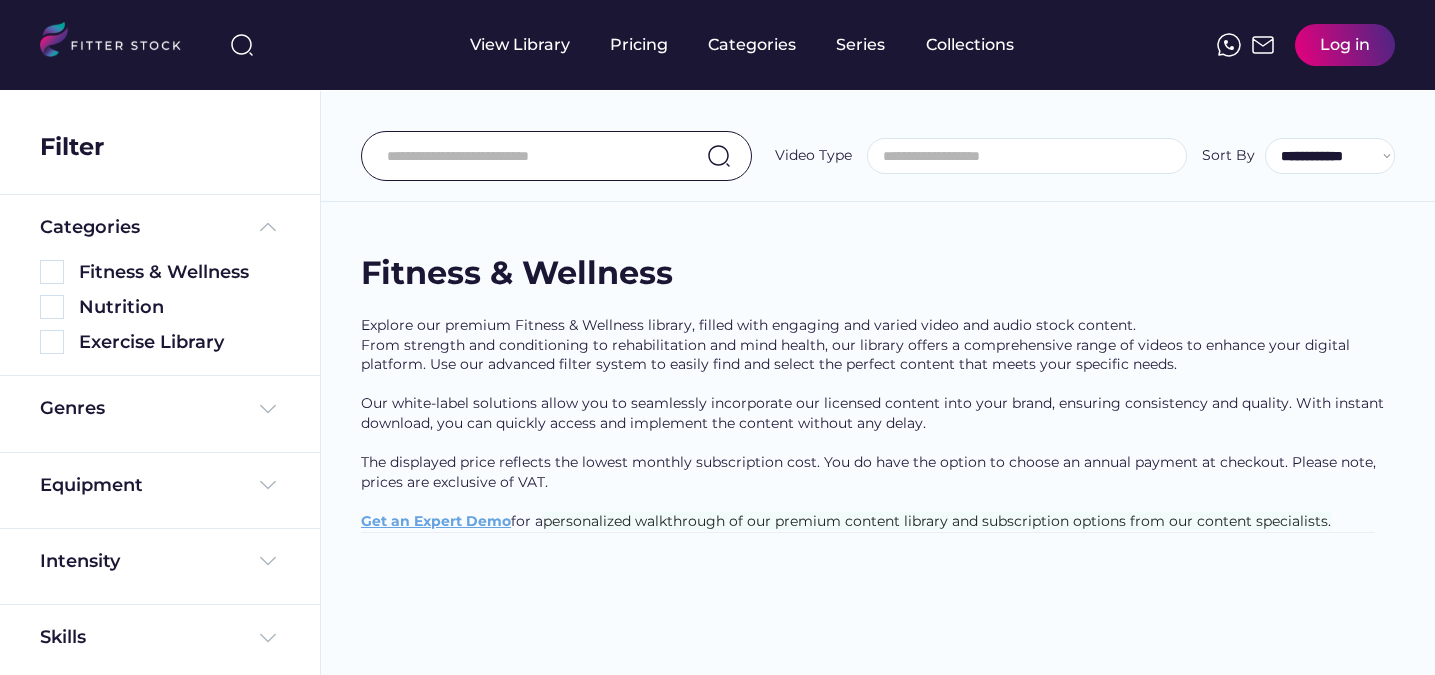 scroll, scrollTop: 34, scrollLeft: 0, axis: vertical 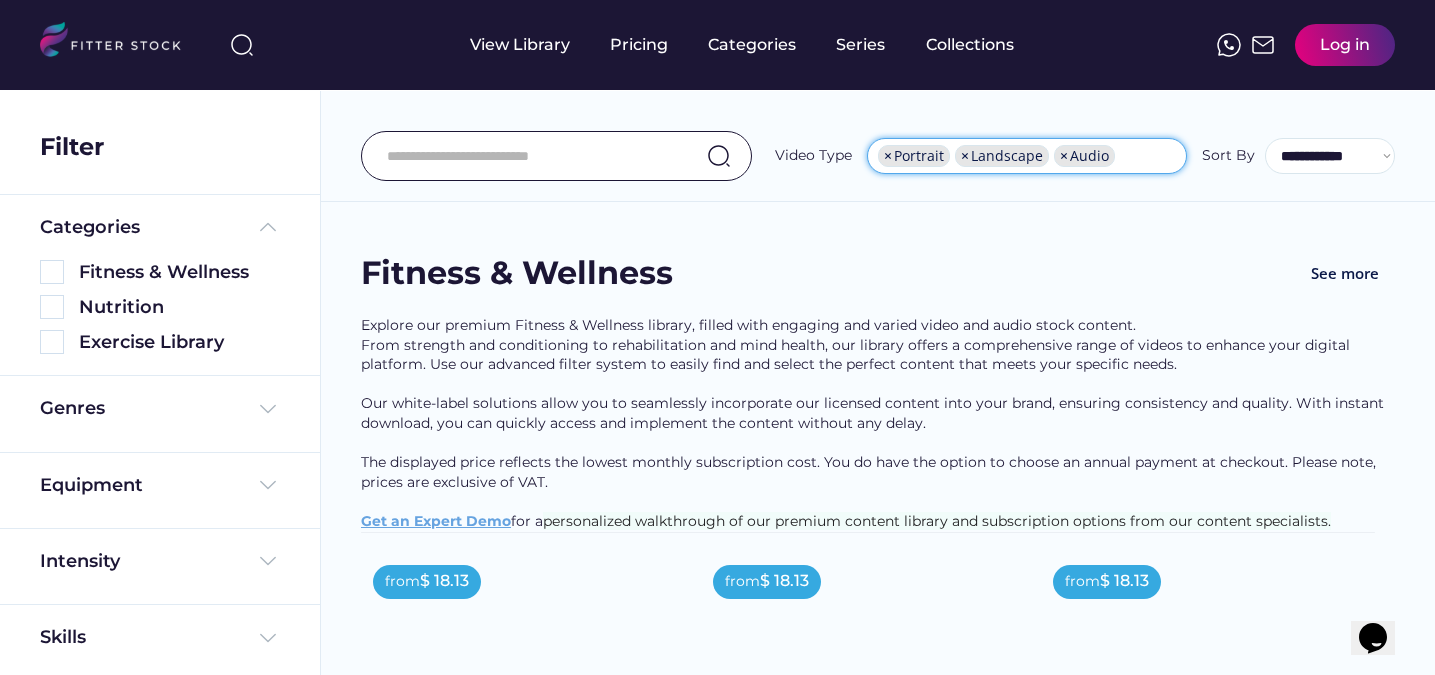 click on "×" at bounding box center [965, 156] 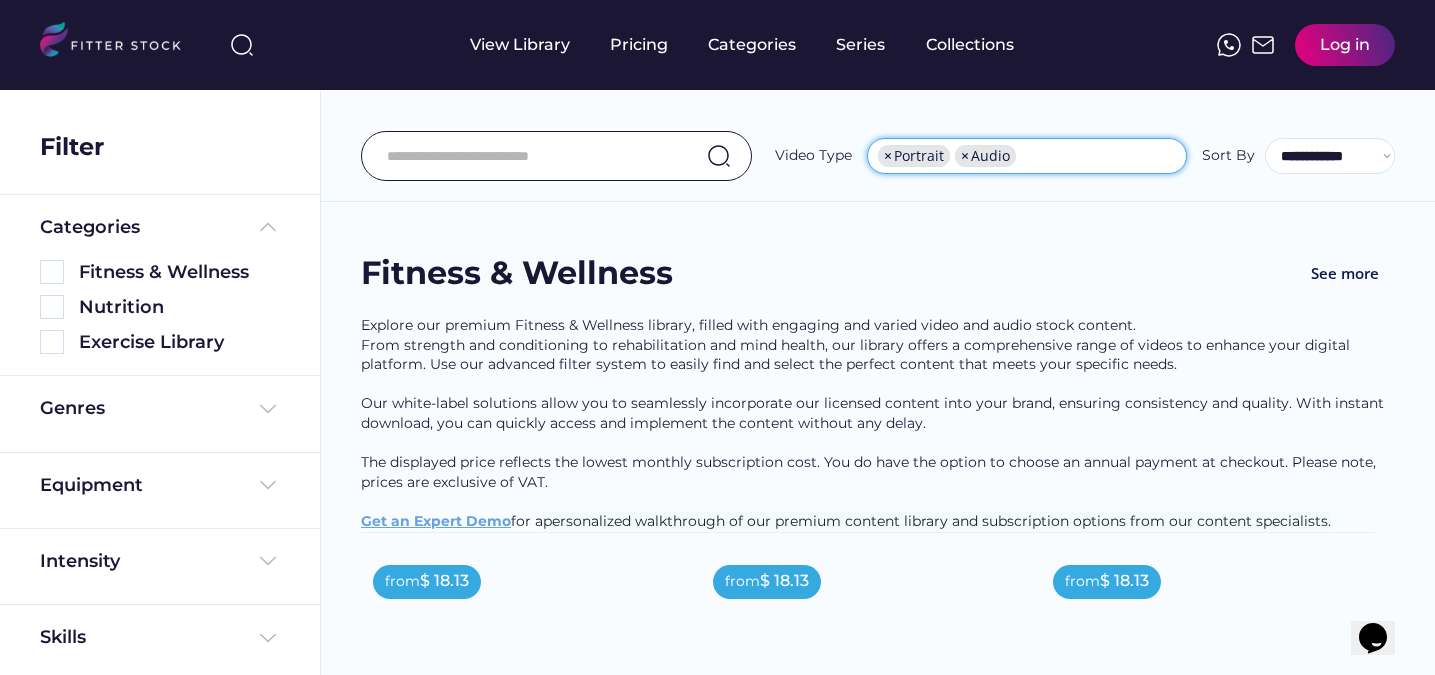 click on "×" at bounding box center [965, 156] 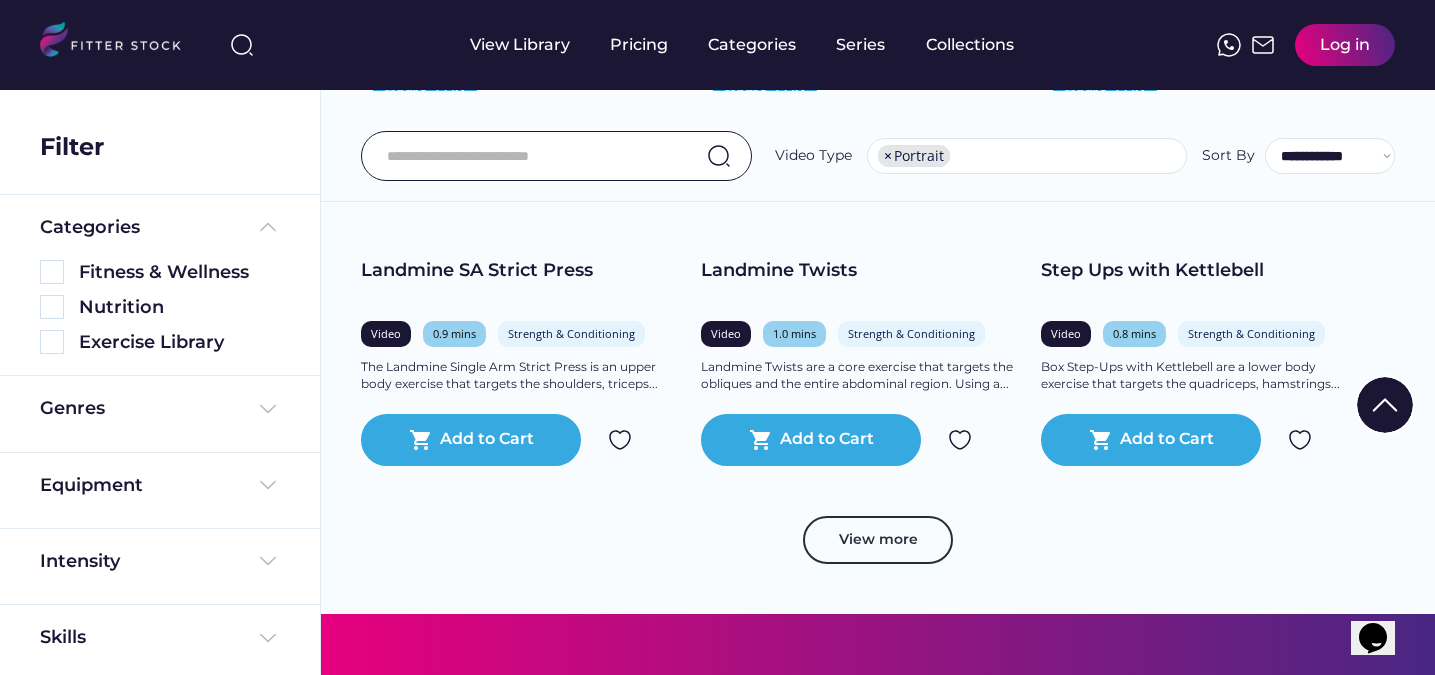 scroll, scrollTop: 1006, scrollLeft: 0, axis: vertical 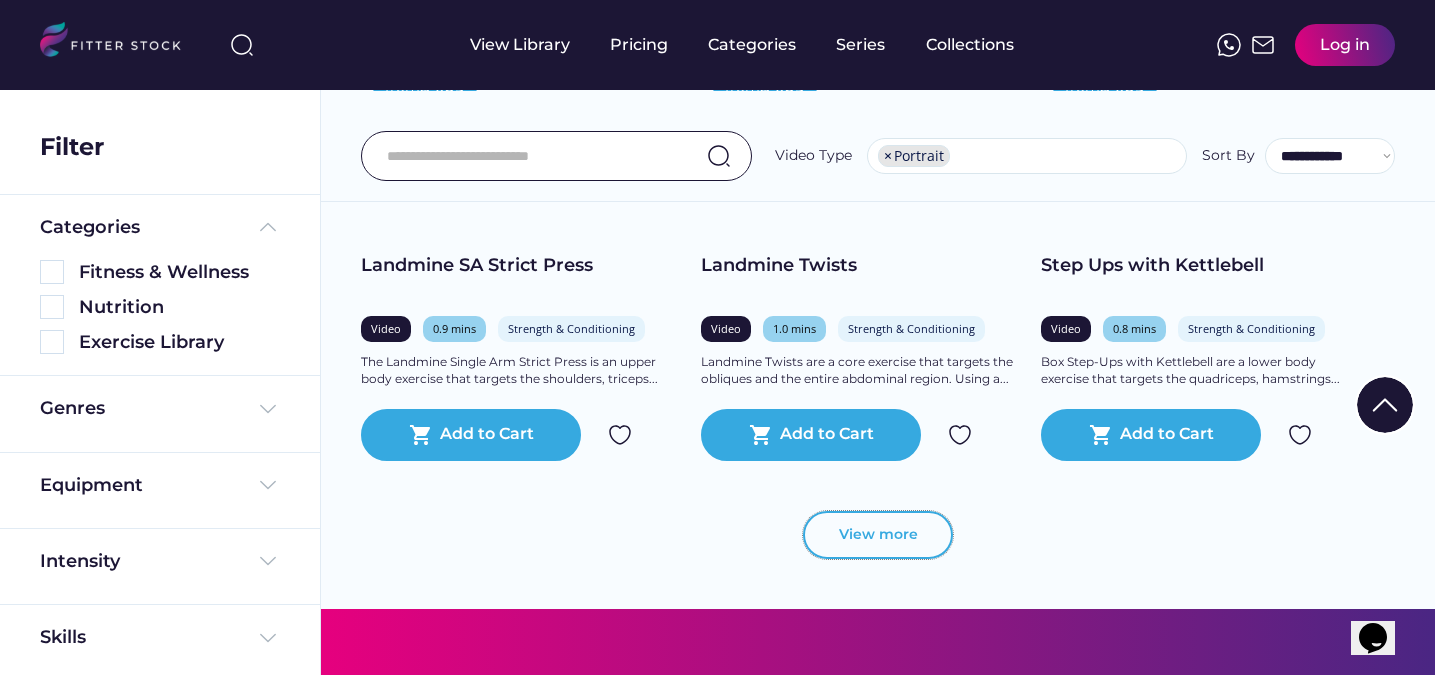 click on "View more" at bounding box center (878, 535) 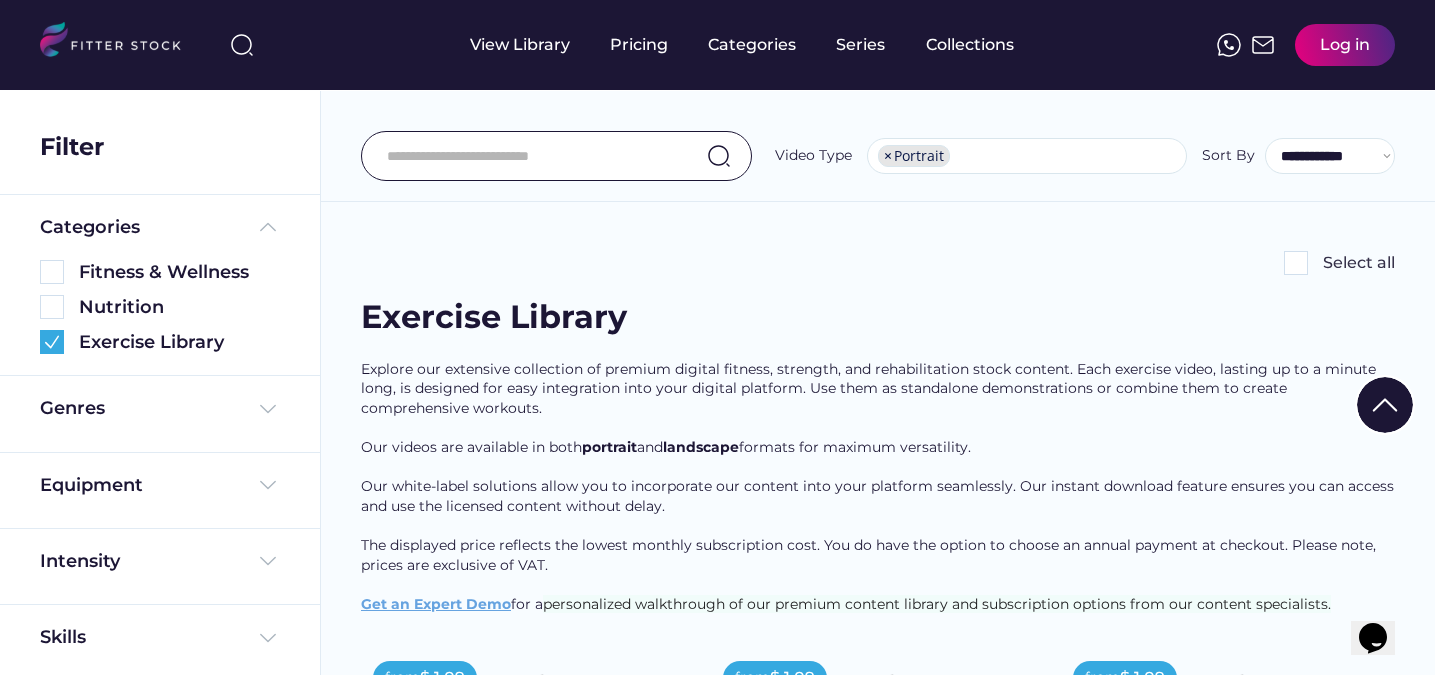 scroll, scrollTop: 445, scrollLeft: 0, axis: vertical 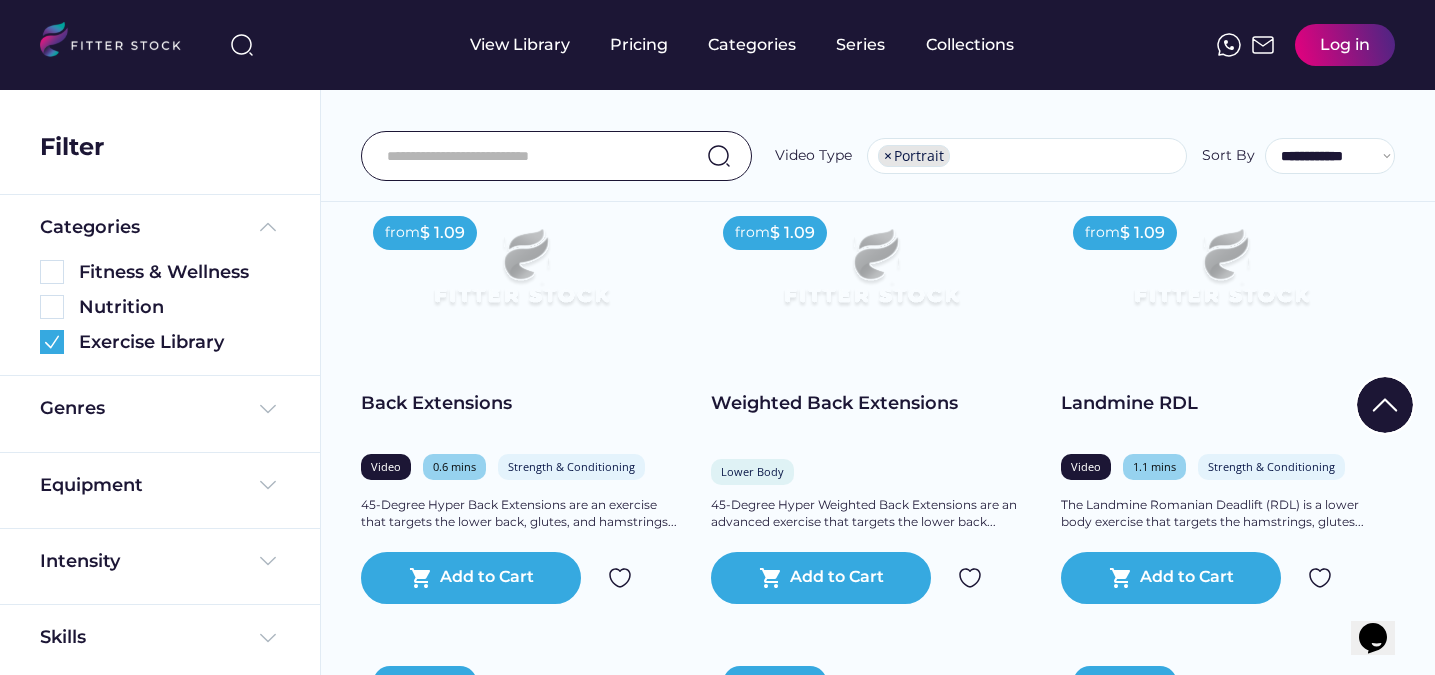 click at bounding box center (1221, 276) 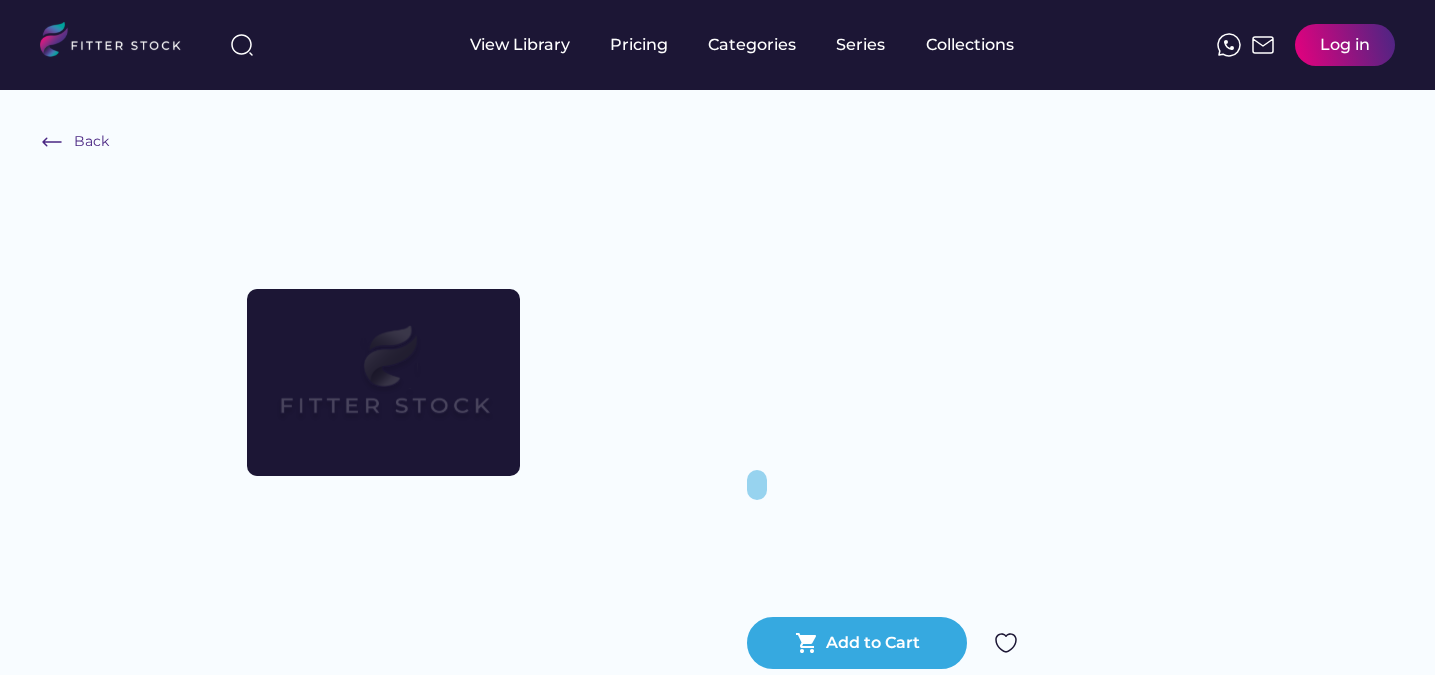 scroll, scrollTop: 0, scrollLeft: 0, axis: both 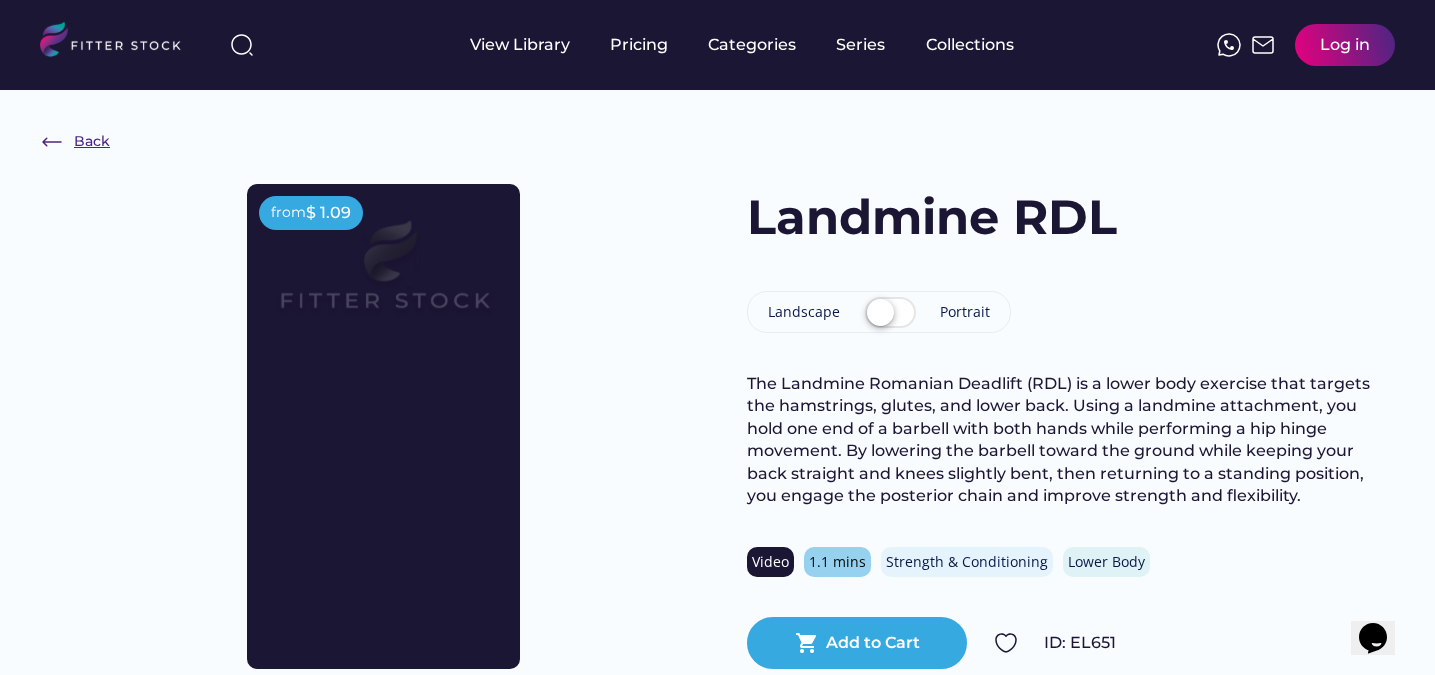 click at bounding box center [52, 142] 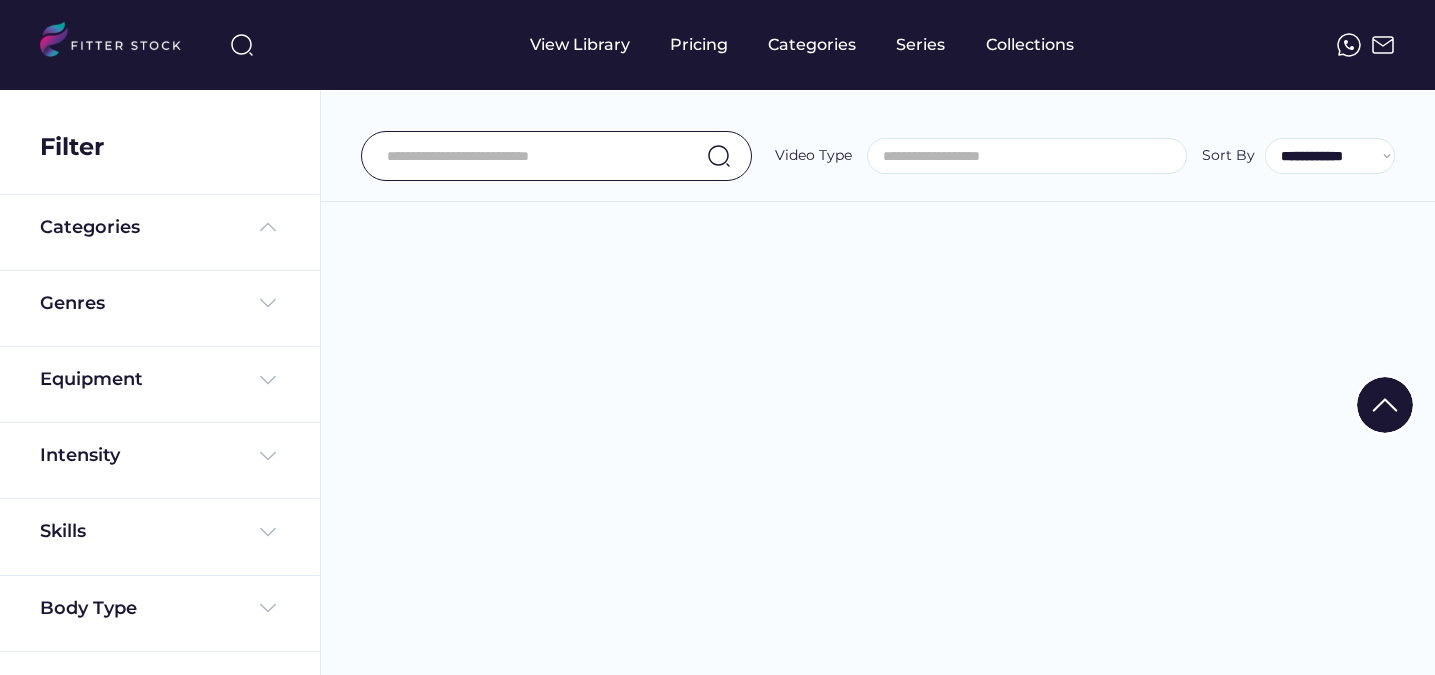 select 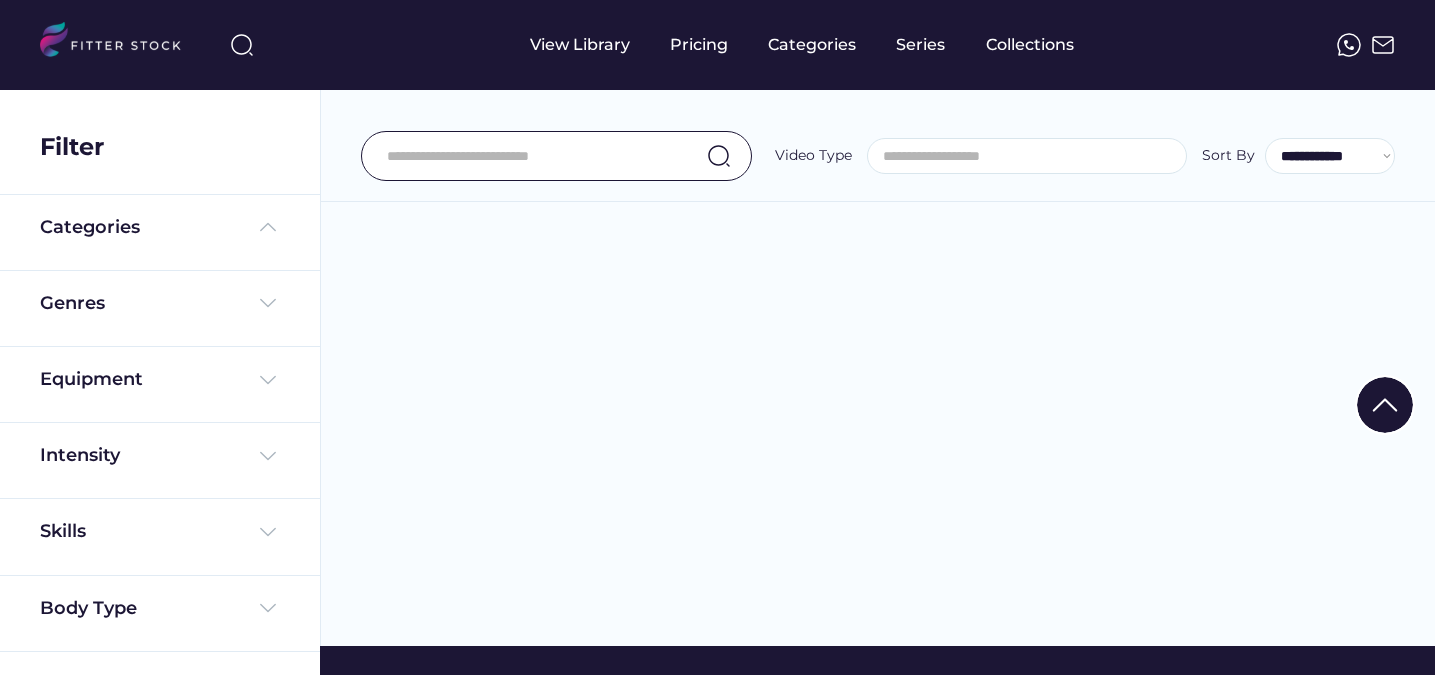 scroll, scrollTop: 0, scrollLeft: 0, axis: both 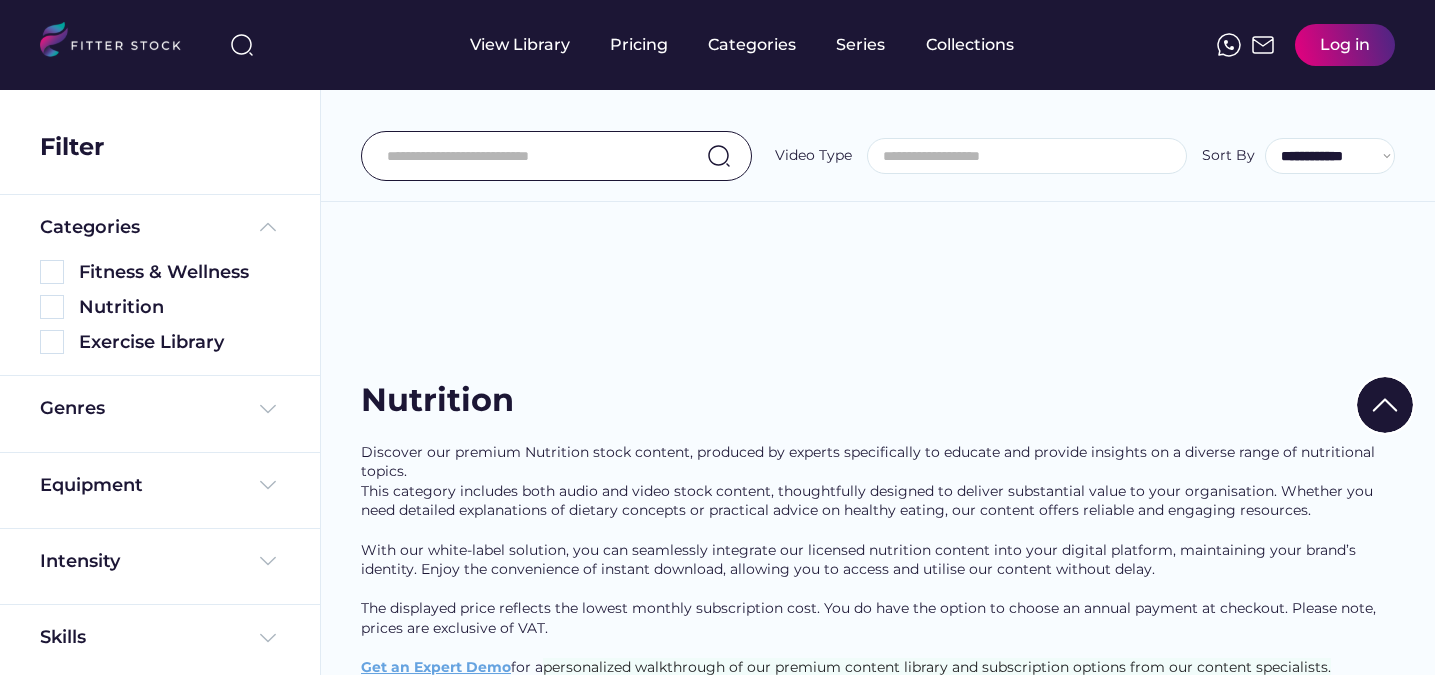 select on "**********" 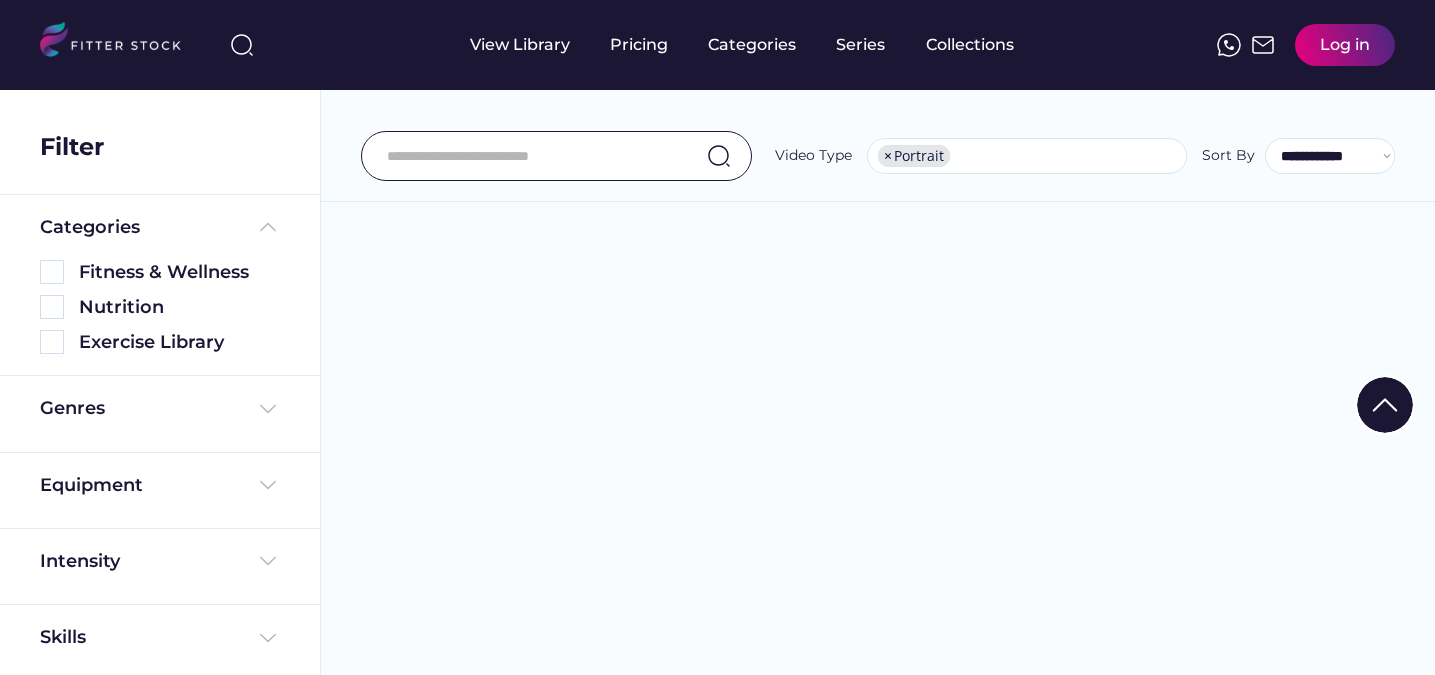 scroll, scrollTop: 11, scrollLeft: 0, axis: vertical 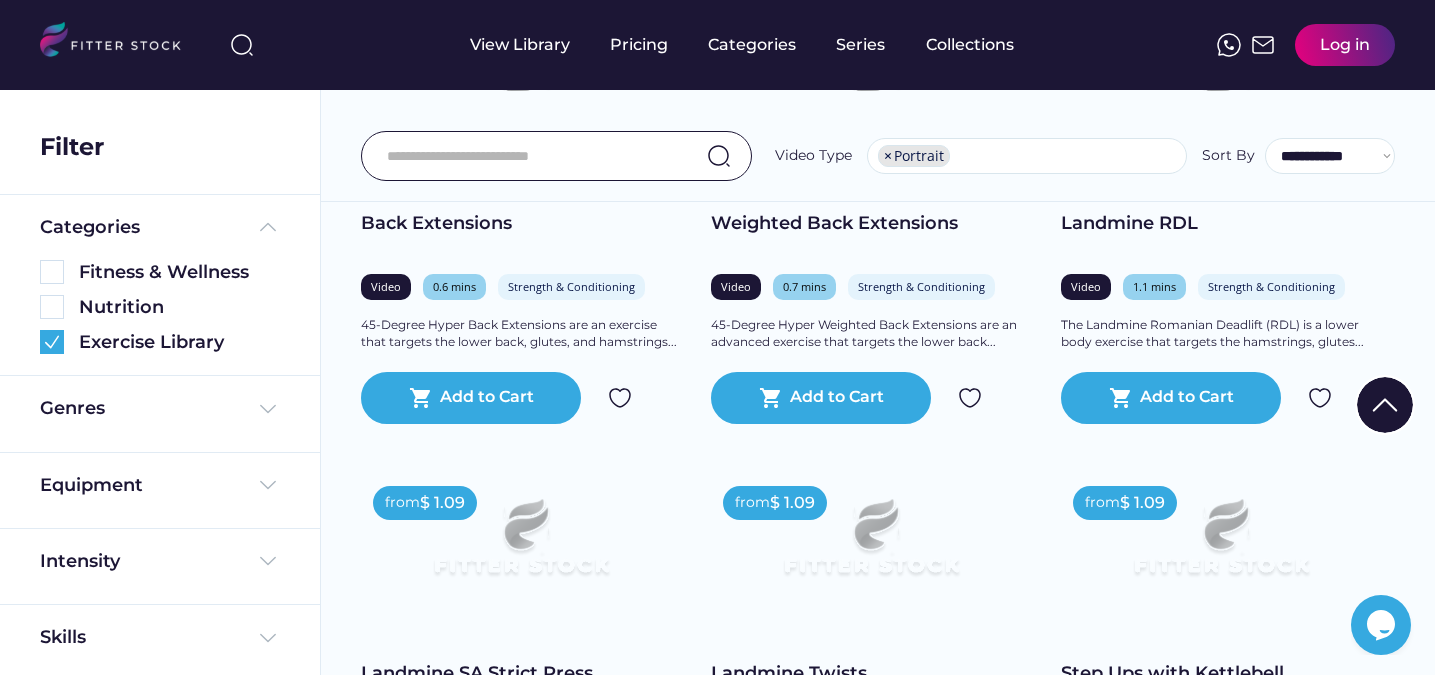 click at bounding box center [1221, 1014] 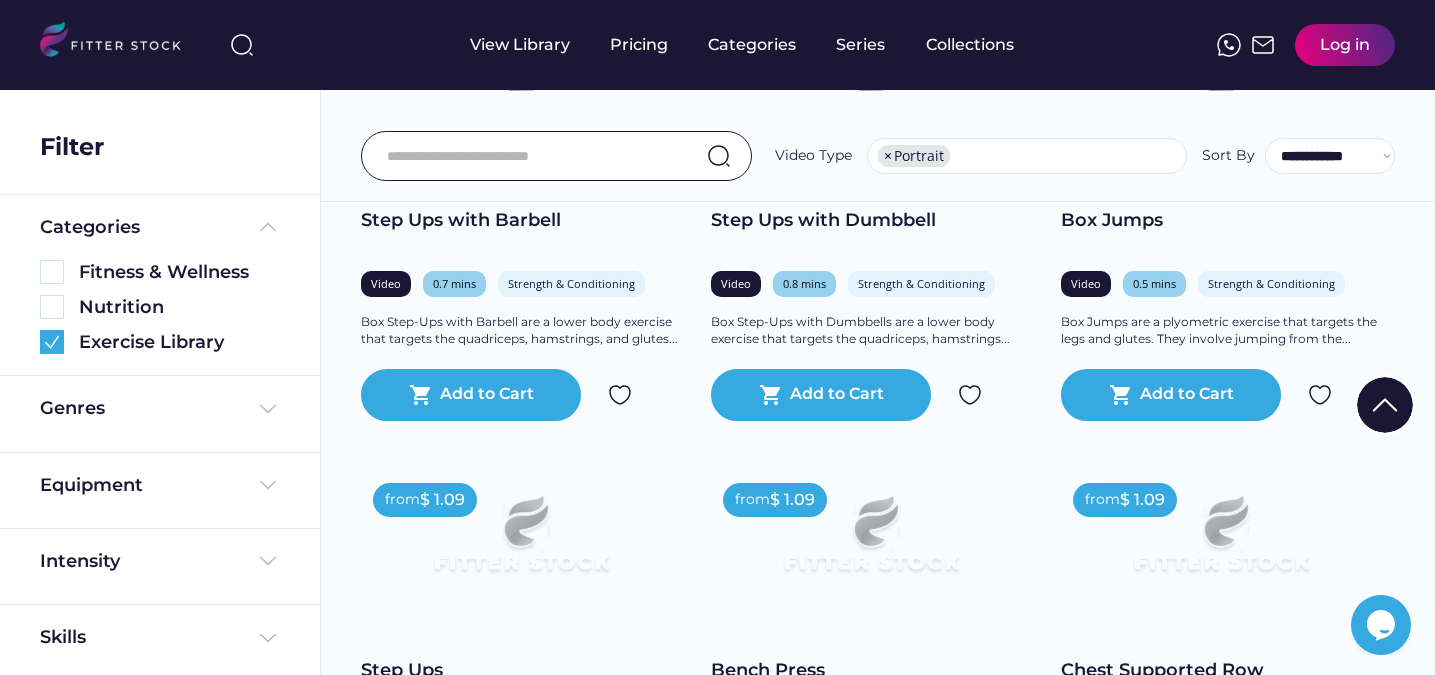 scroll, scrollTop: 37, scrollLeft: 0, axis: vertical 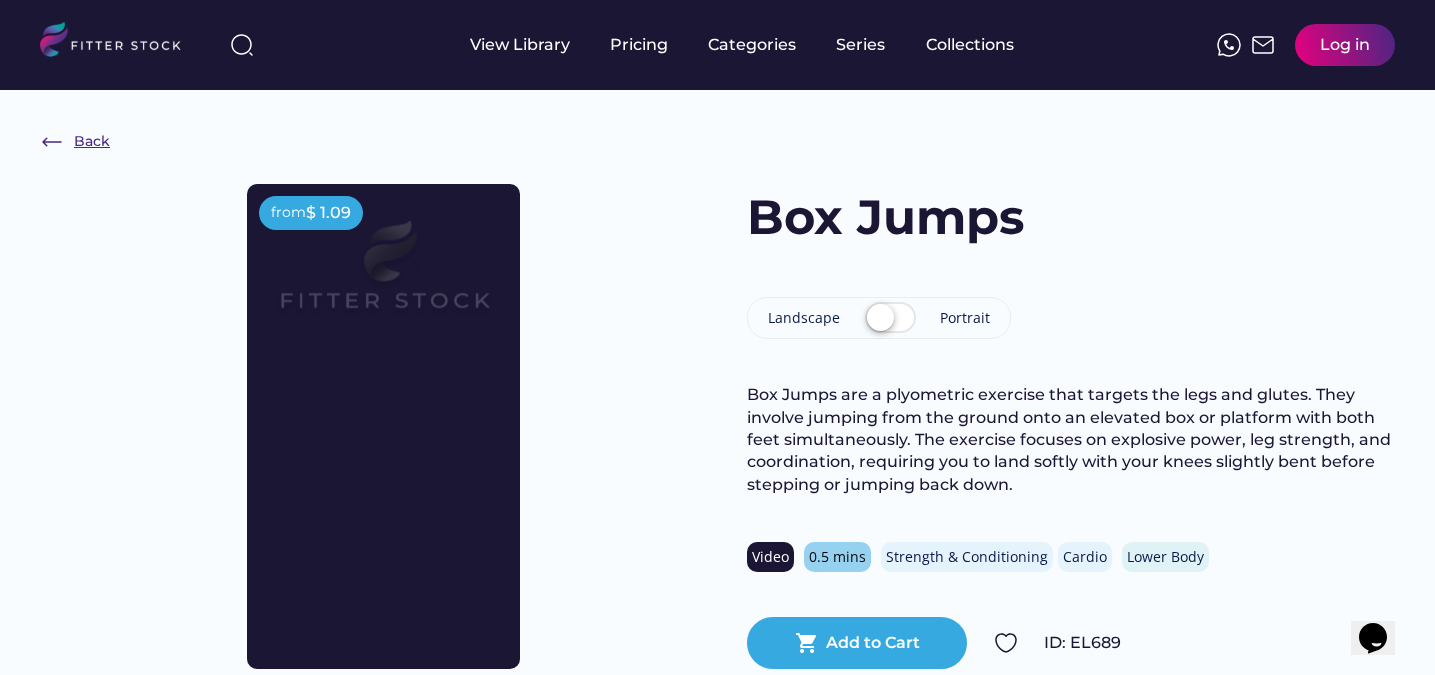 click at bounding box center (52, 142) 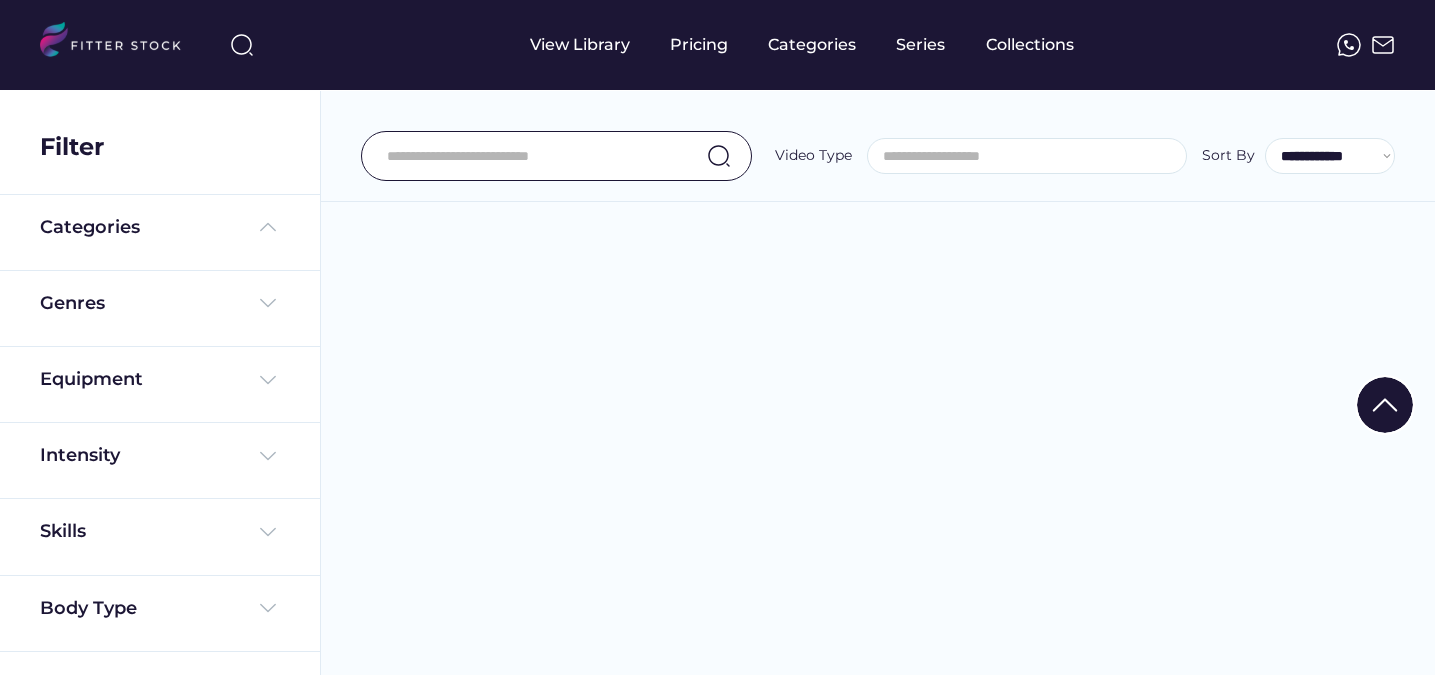 select 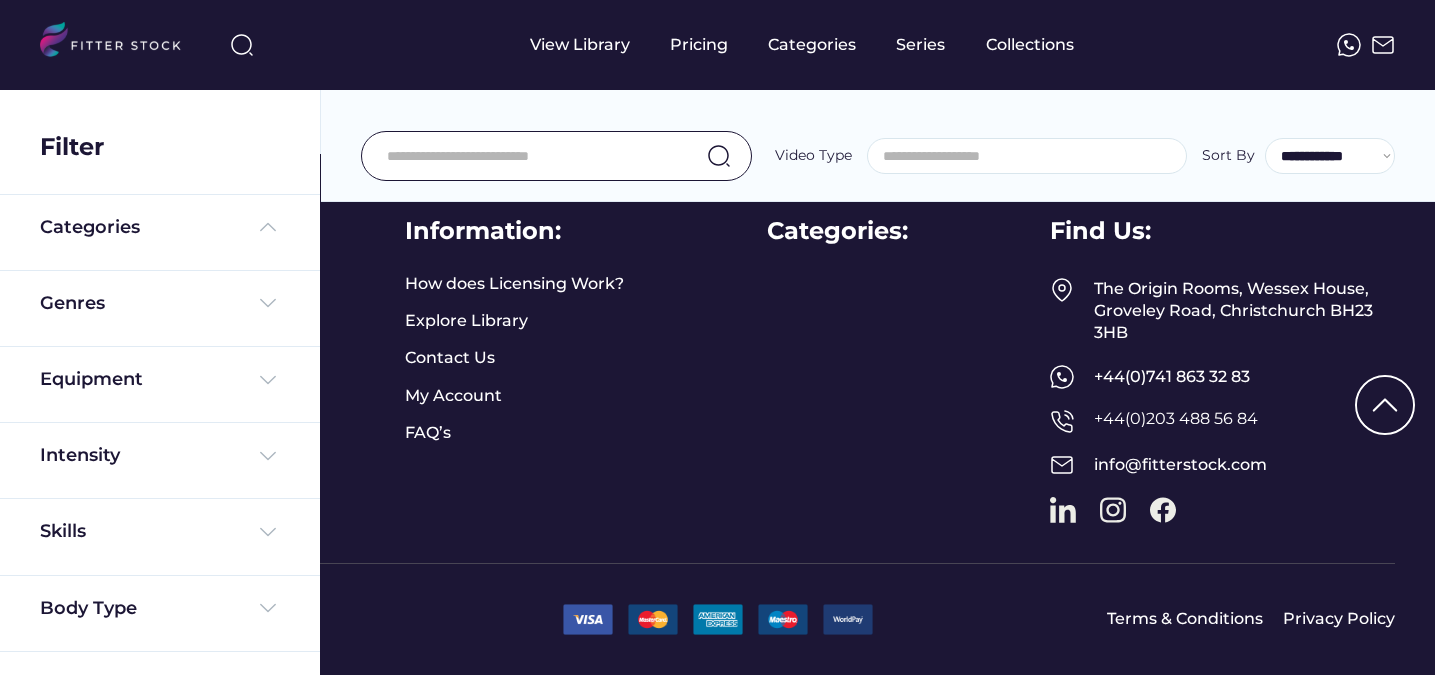 scroll, scrollTop: 0, scrollLeft: 0, axis: both 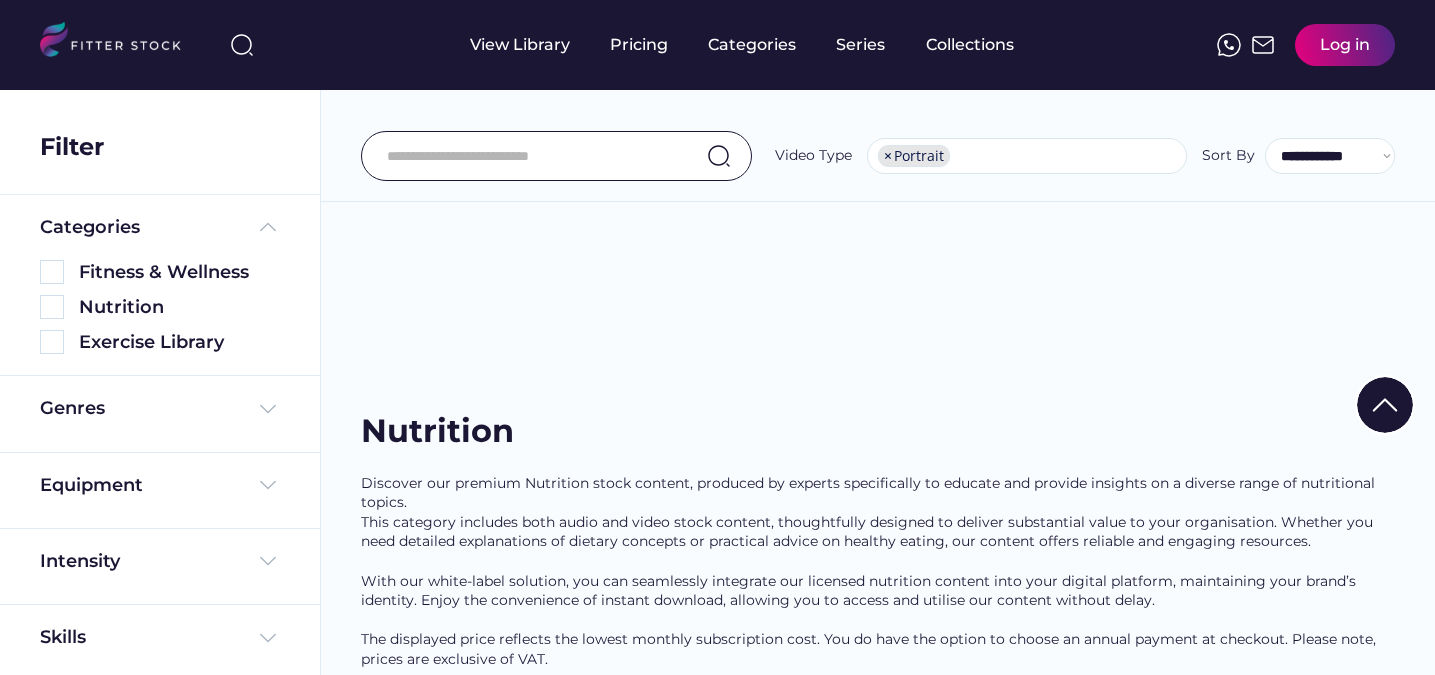 select on "**********" 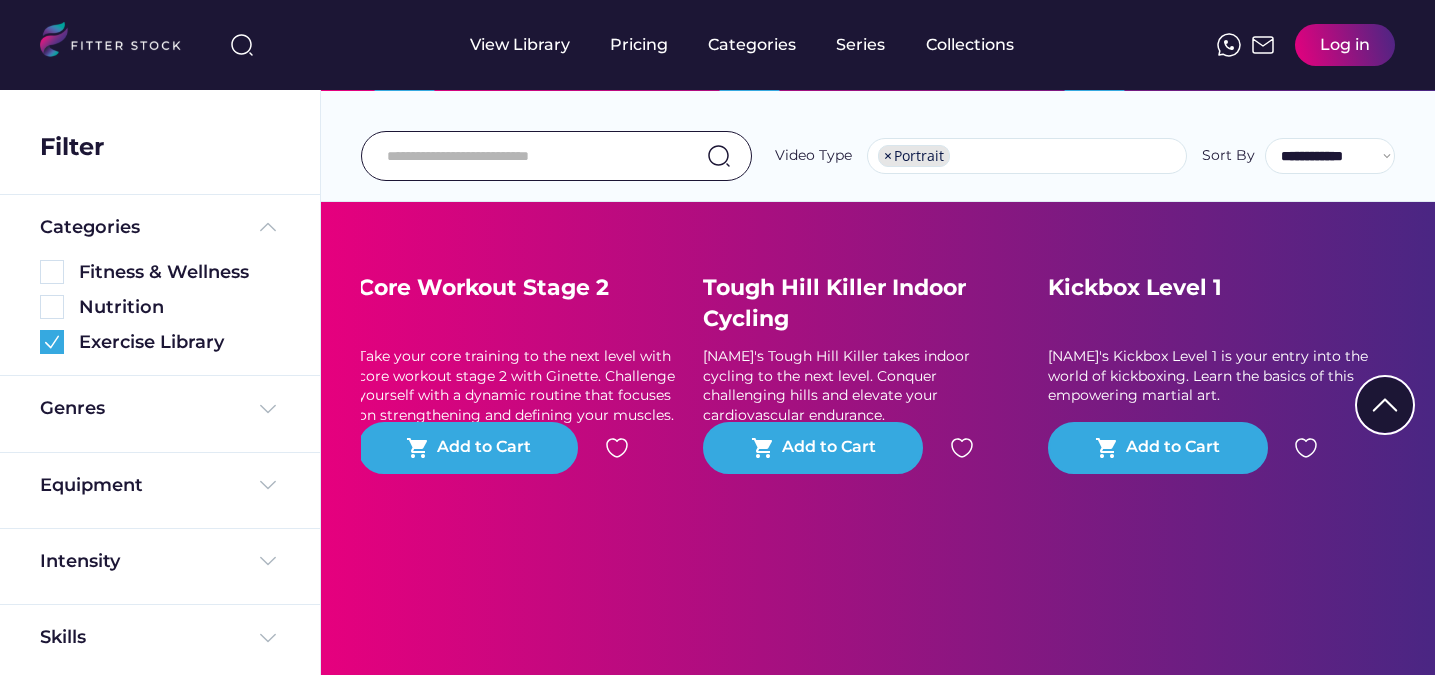 scroll, scrollTop: 503, scrollLeft: 0, axis: vertical 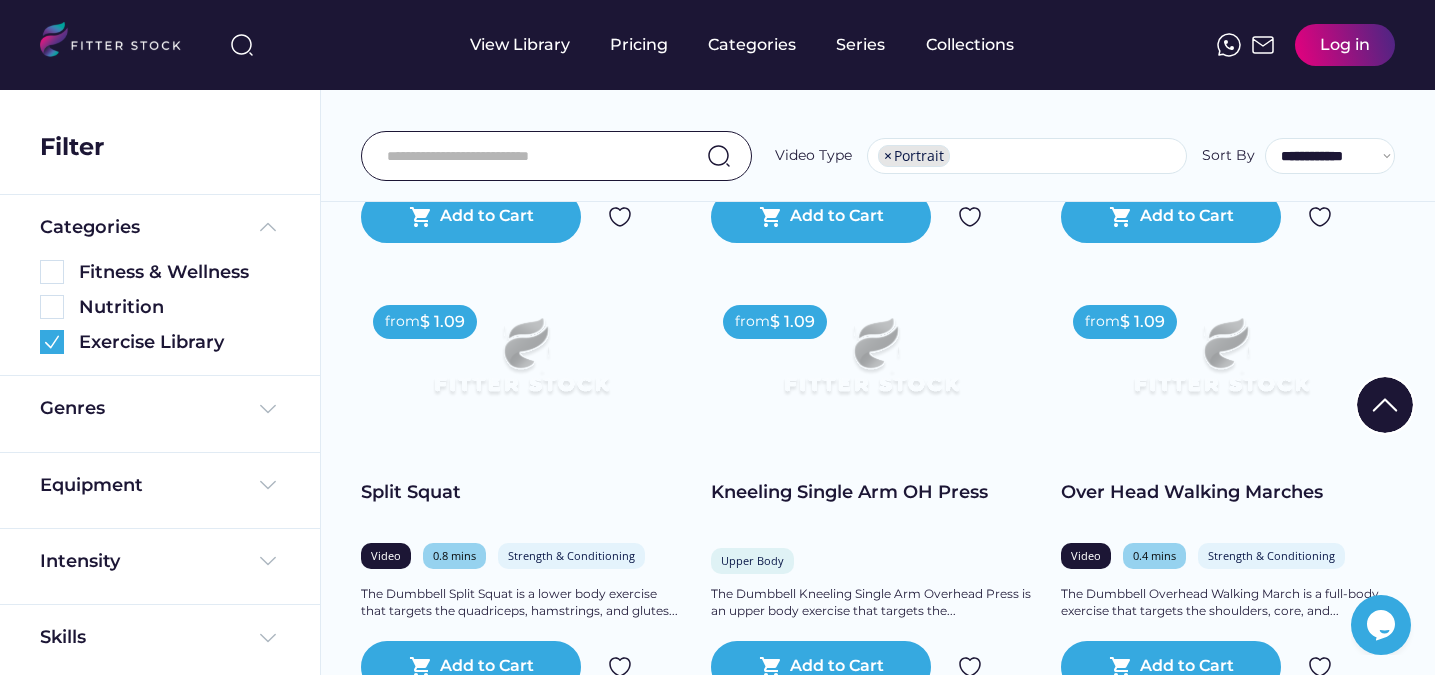 click on "**********" at bounding box center (878, 146) 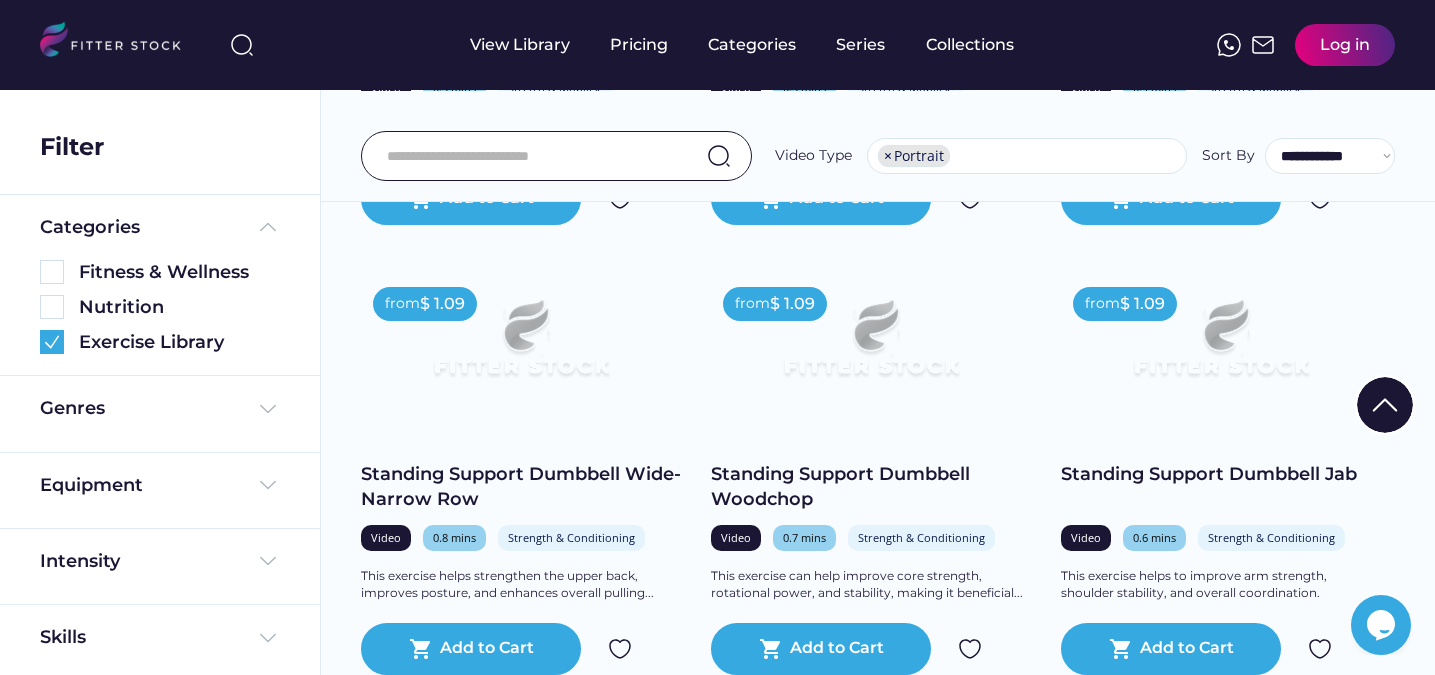 scroll, scrollTop: 11104, scrollLeft: 0, axis: vertical 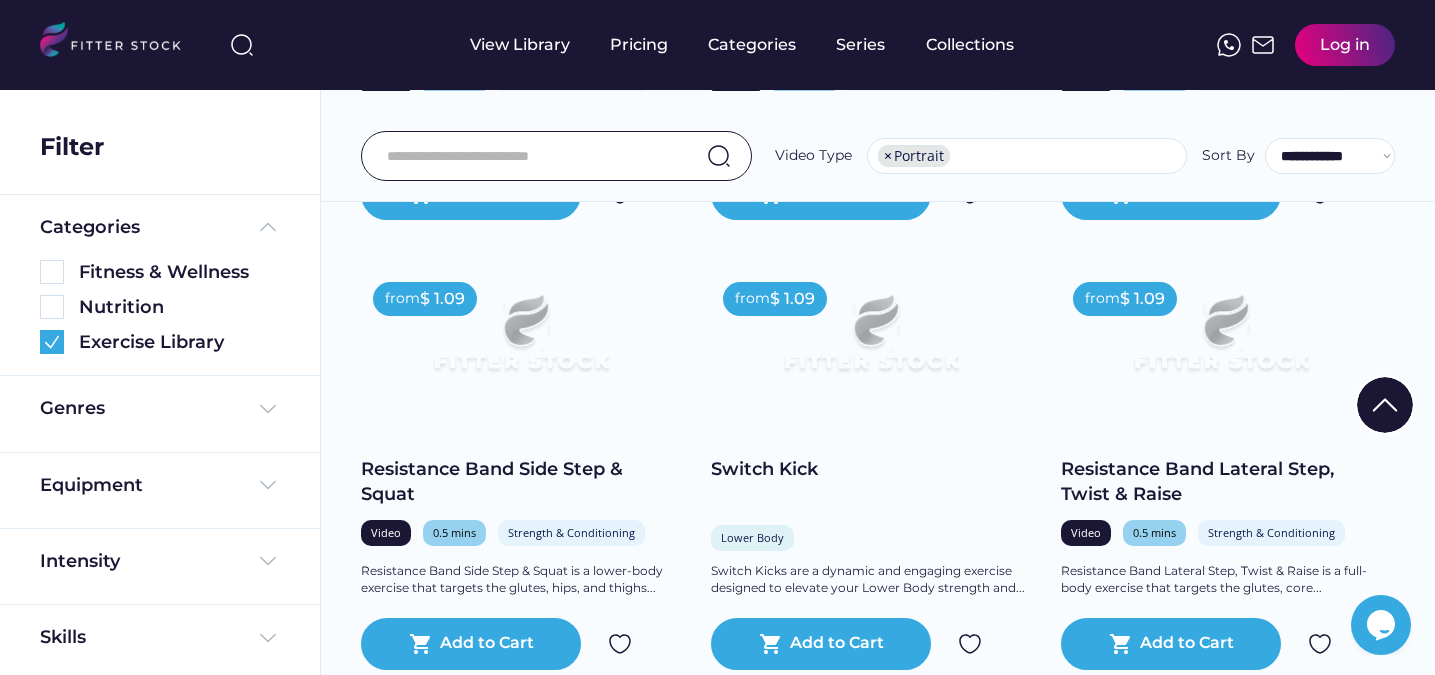 click on "**********" at bounding box center [878, 146] 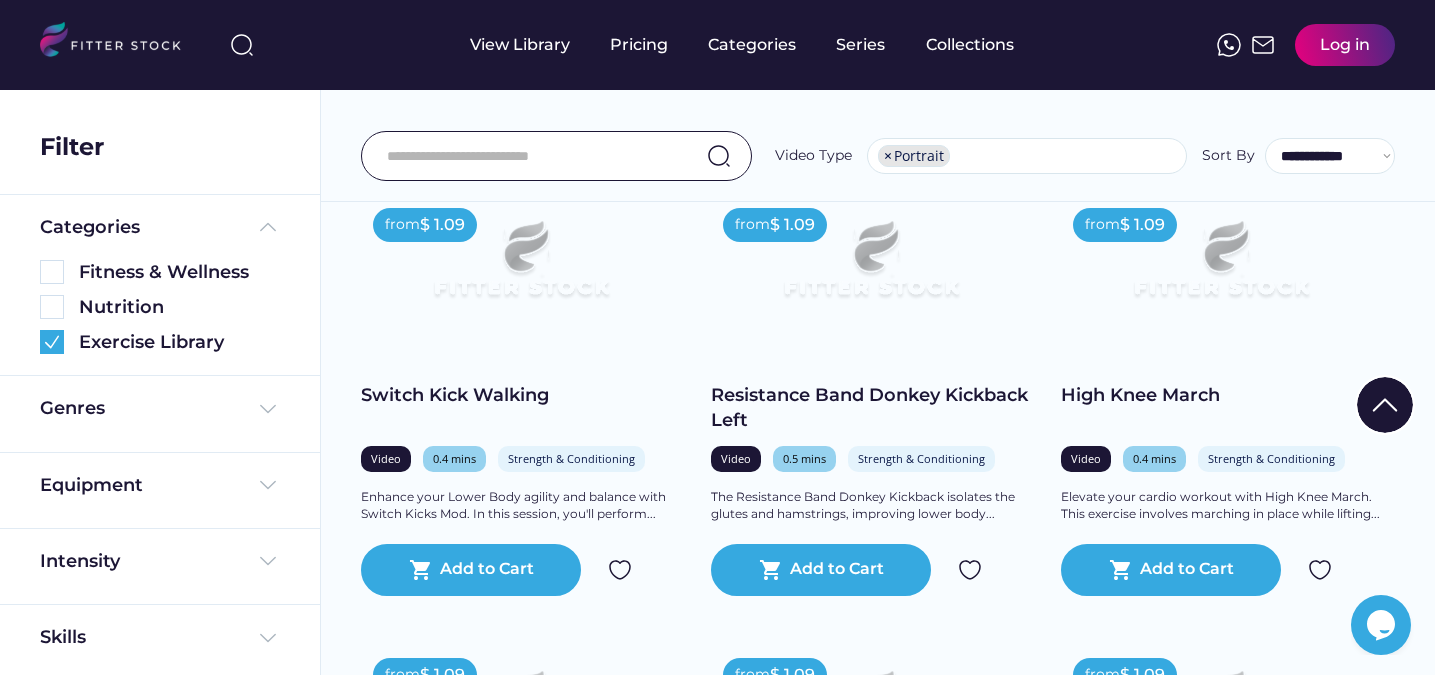 scroll, scrollTop: 61205, scrollLeft: 0, axis: vertical 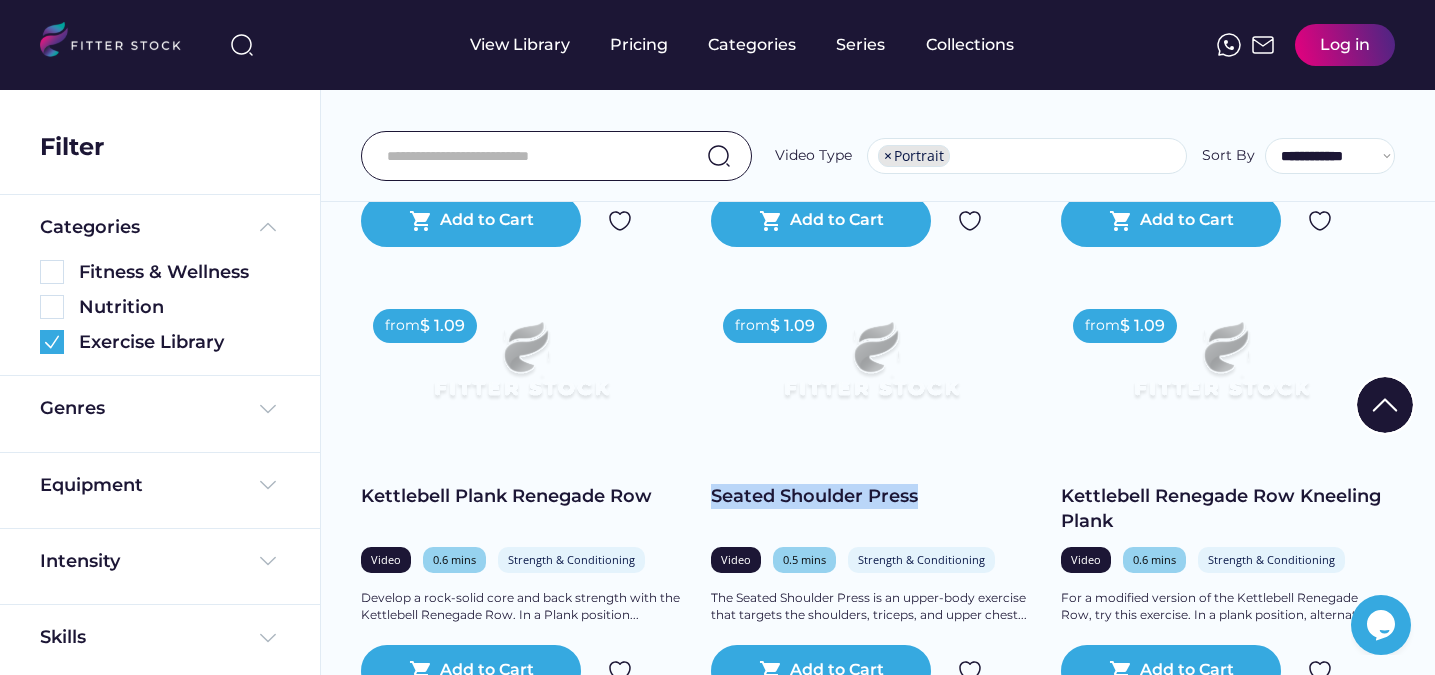 drag, startPoint x: 949, startPoint y: 501, endPoint x: 702, endPoint y: 500, distance: 247.00203 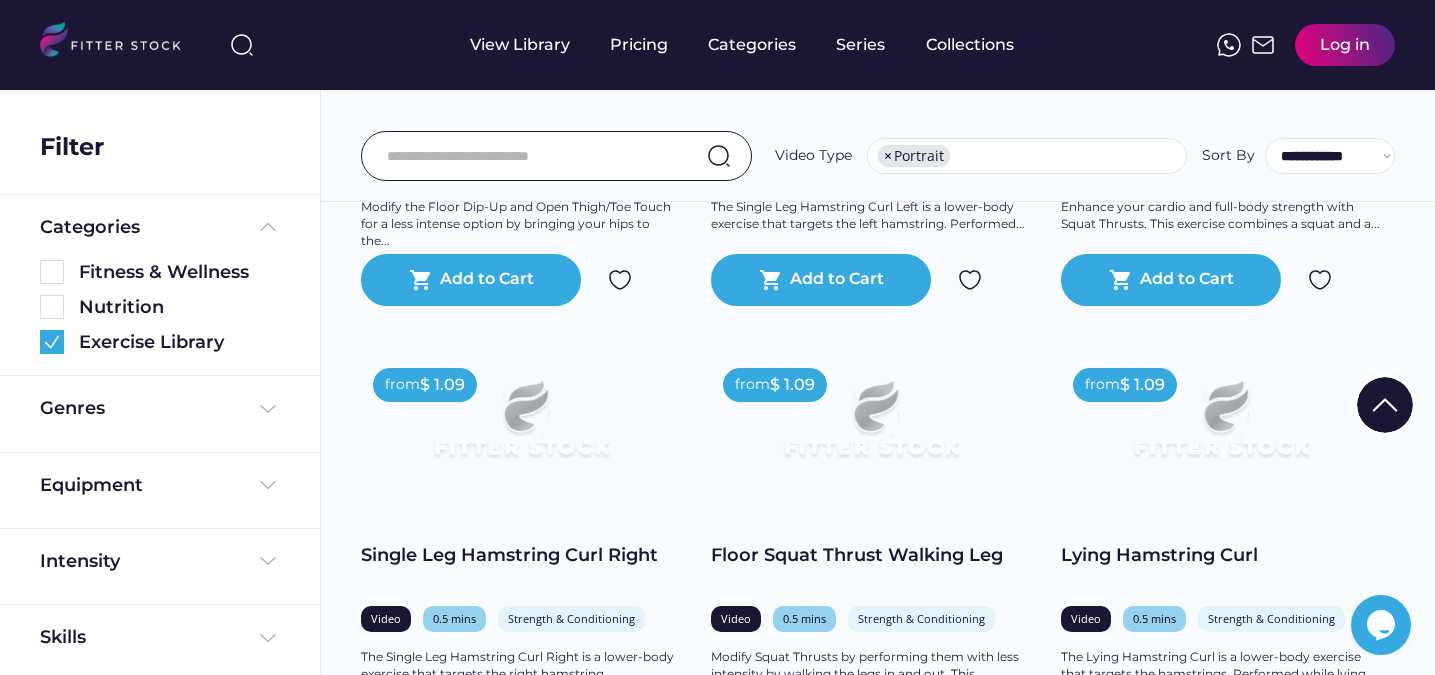 scroll, scrollTop: 103837, scrollLeft: 0, axis: vertical 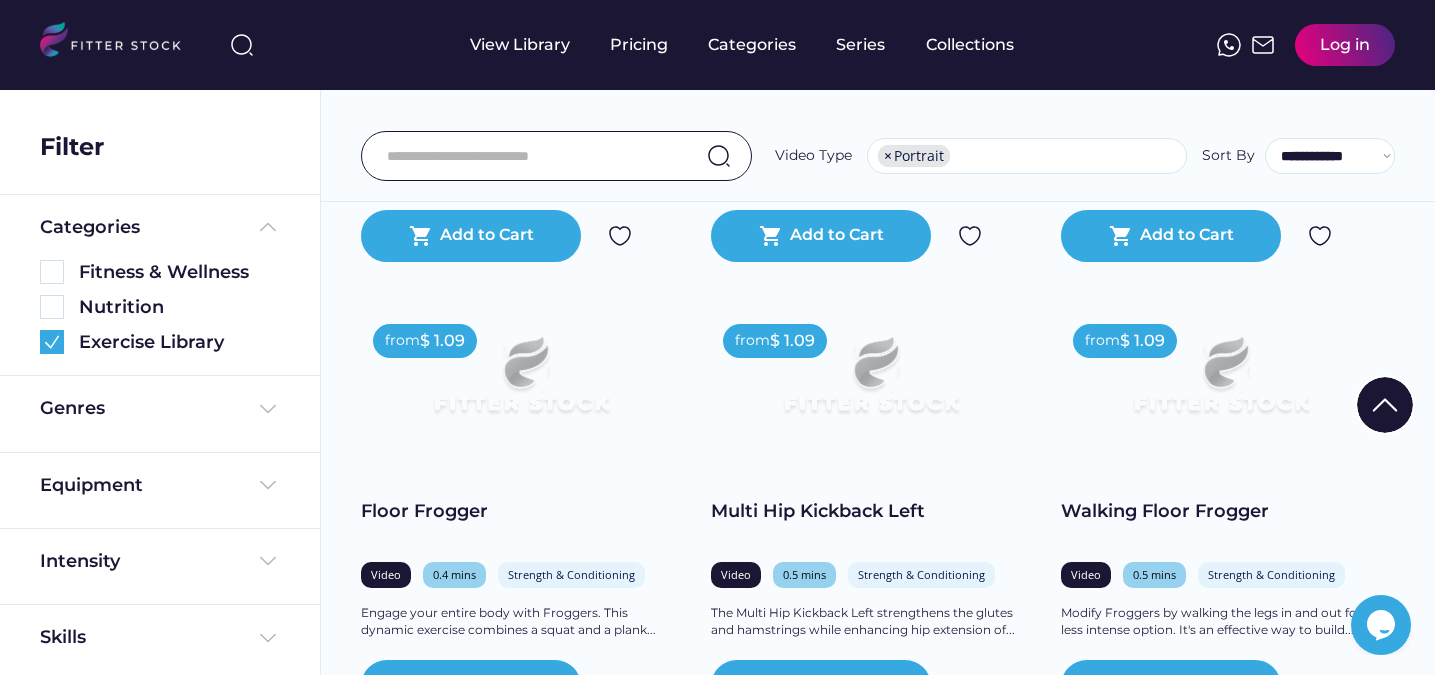 click on "**********" at bounding box center [878, 146] 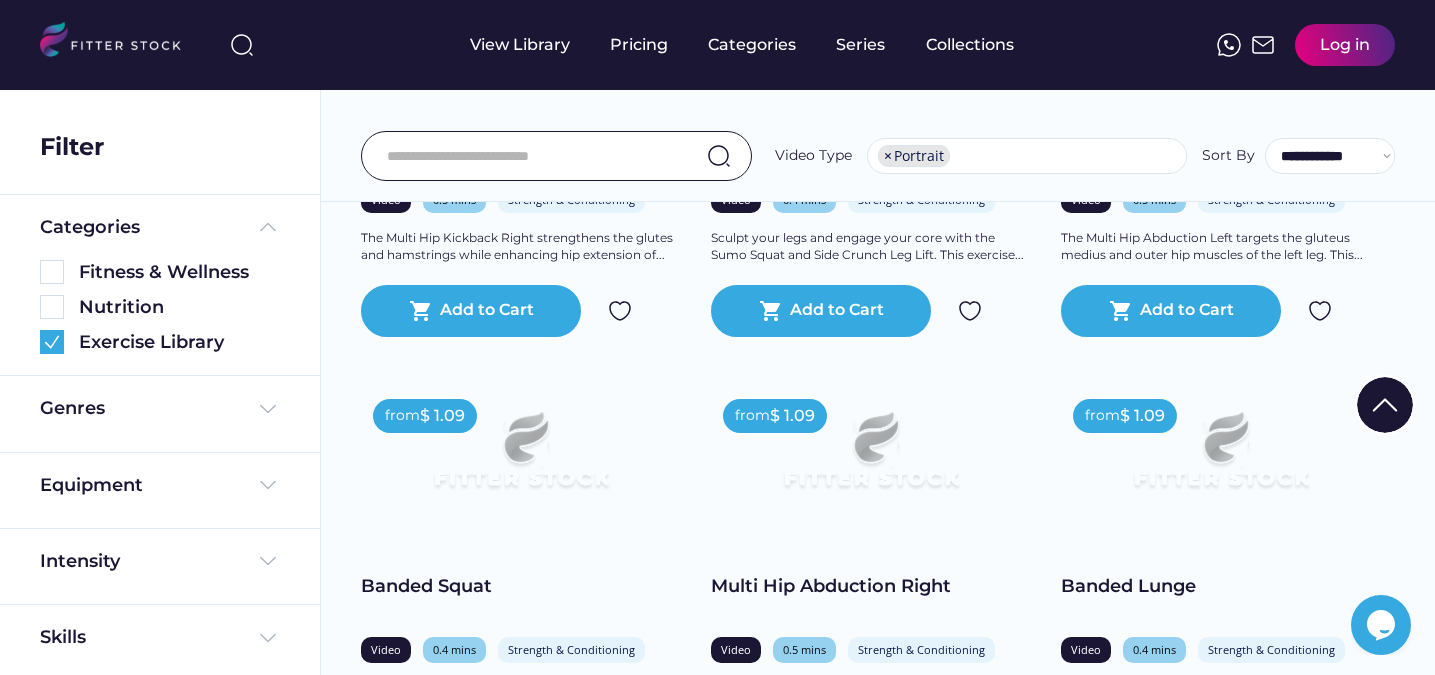 scroll, scrollTop: 104785, scrollLeft: 0, axis: vertical 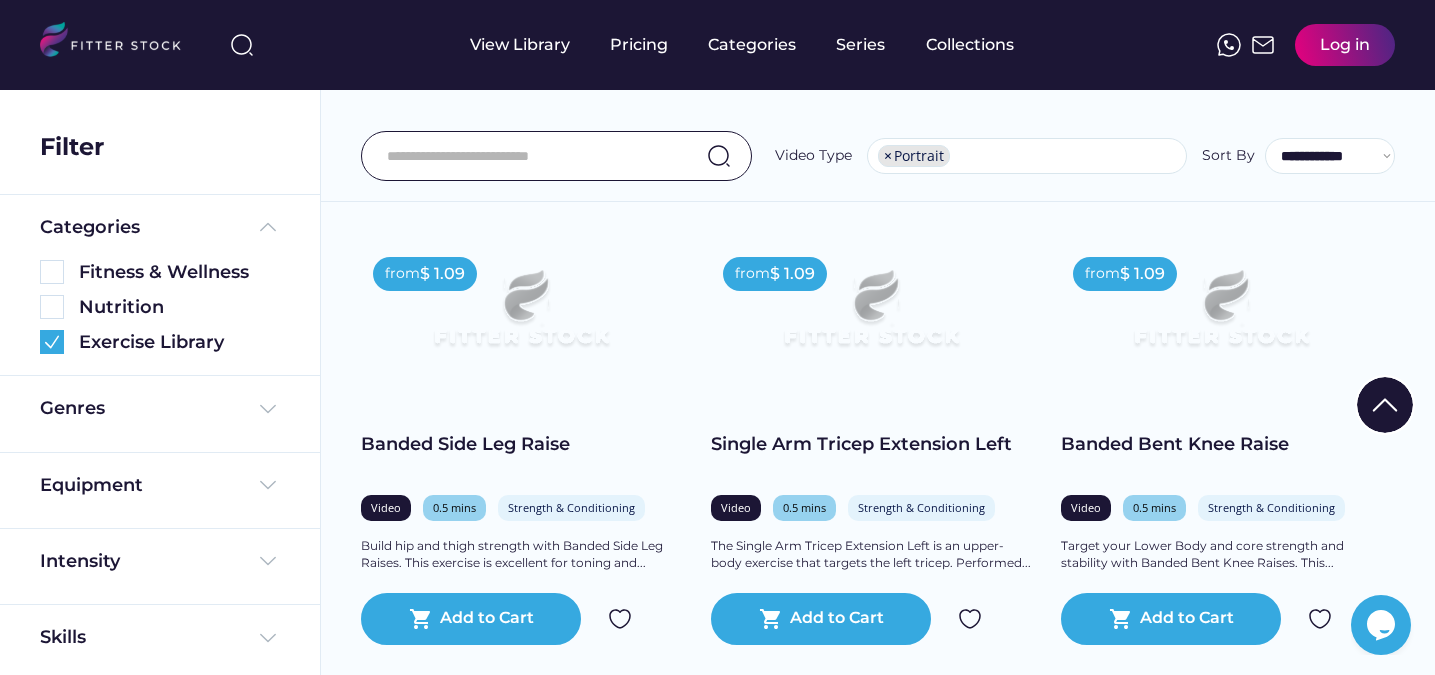 click on "**********" at bounding box center [878, 146] 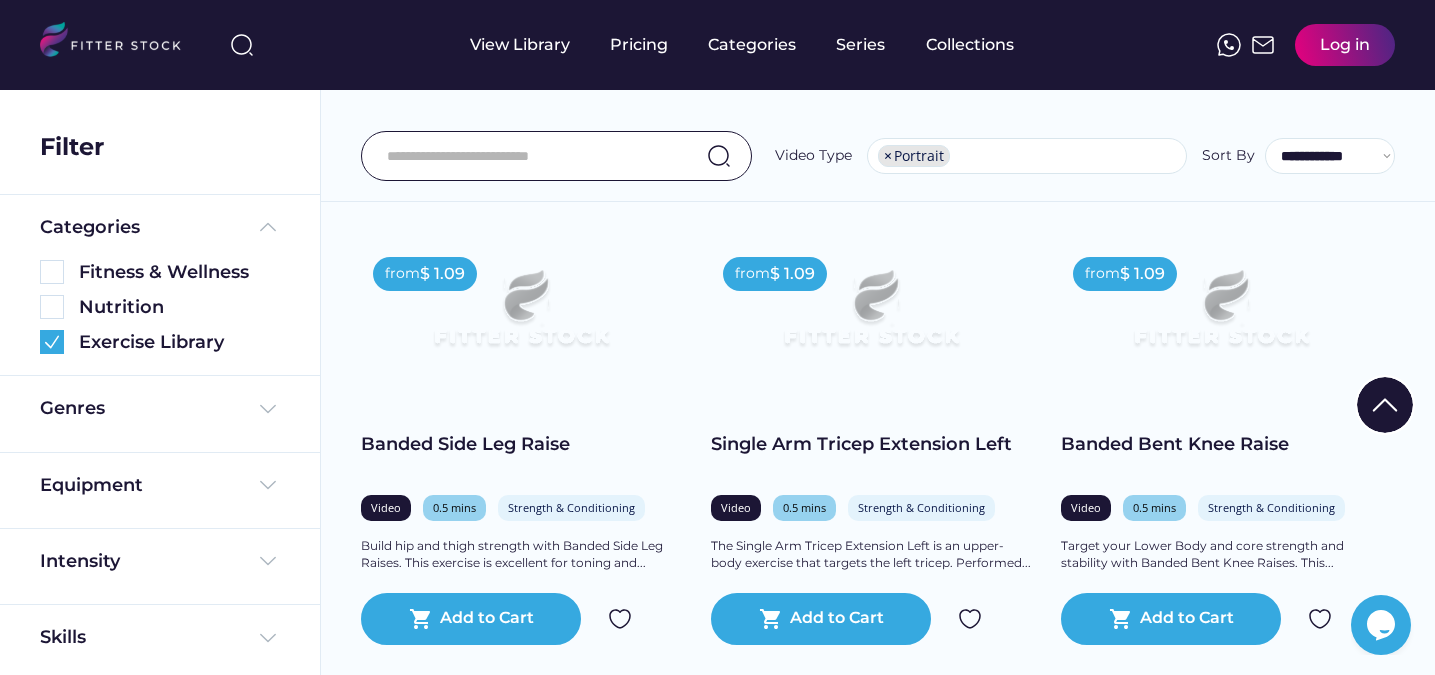 scroll, scrollTop: 106443, scrollLeft: 0, axis: vertical 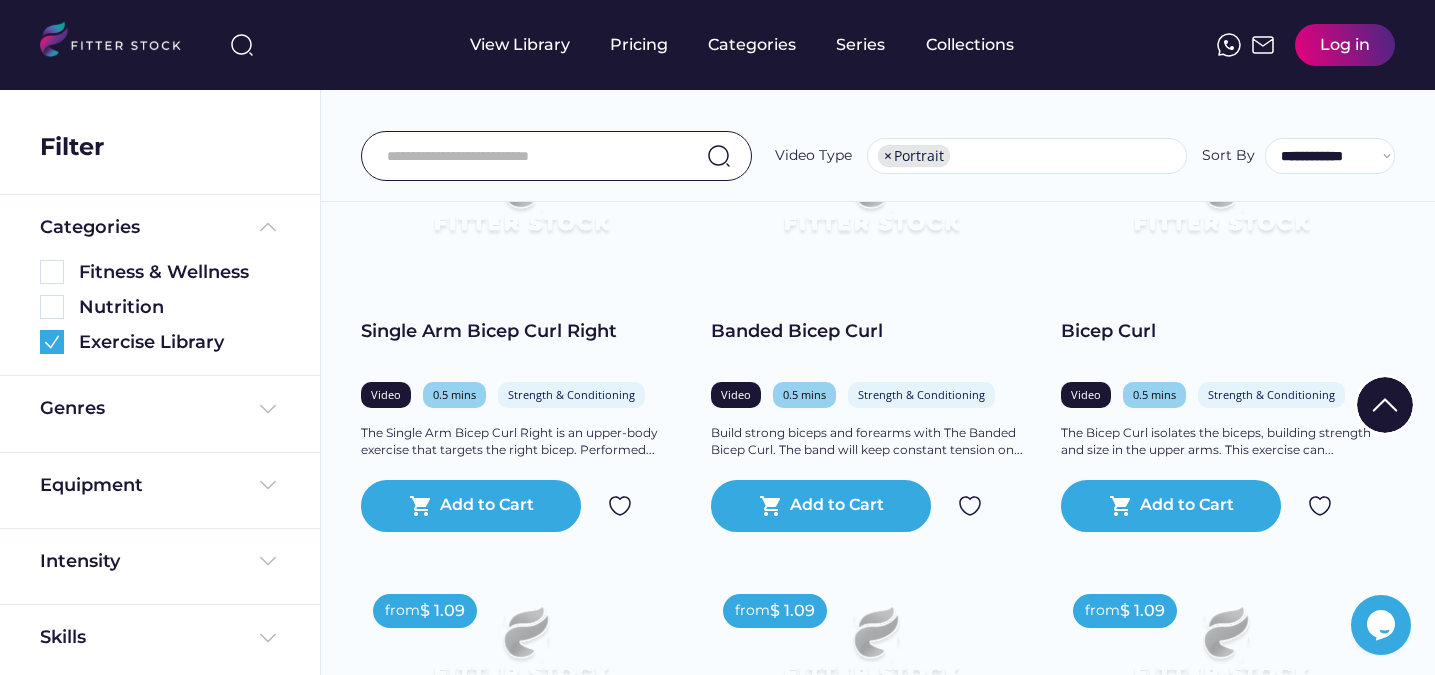 click on "**********" at bounding box center [878, 146] 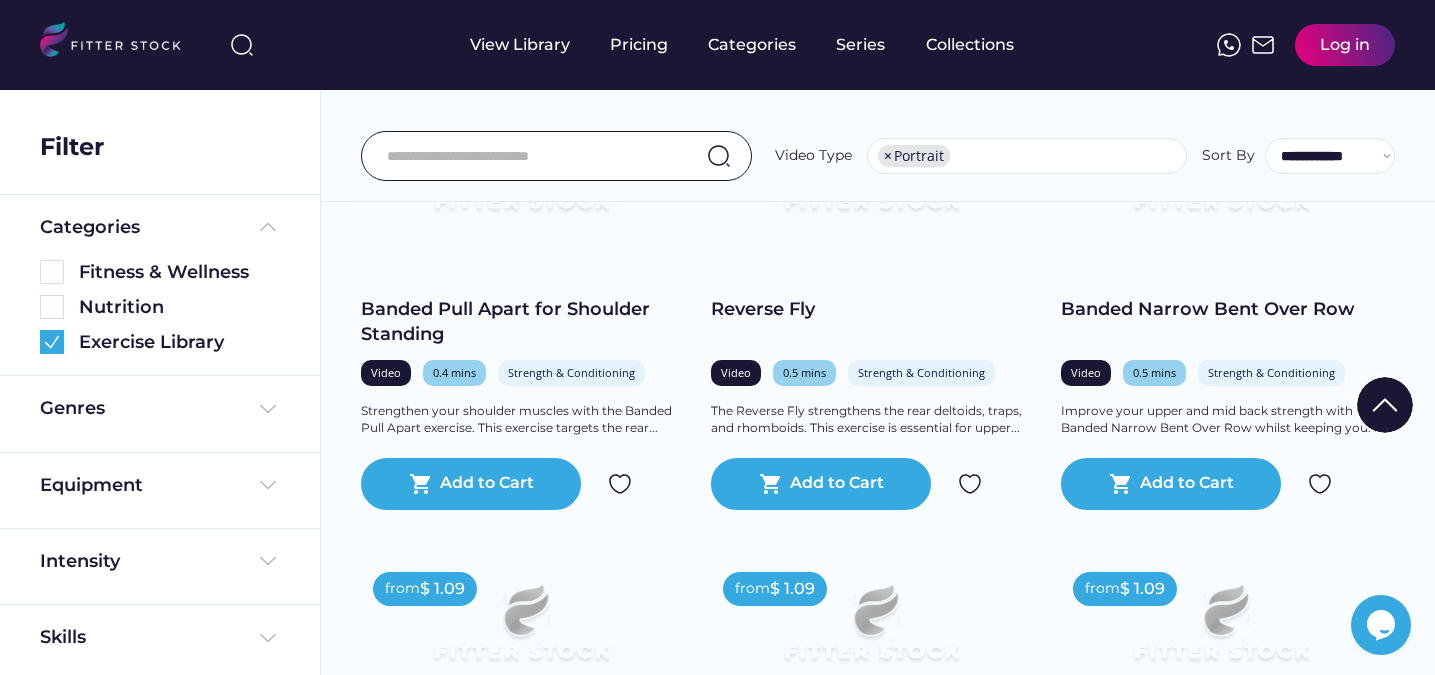 scroll, scrollTop: 107725, scrollLeft: 0, axis: vertical 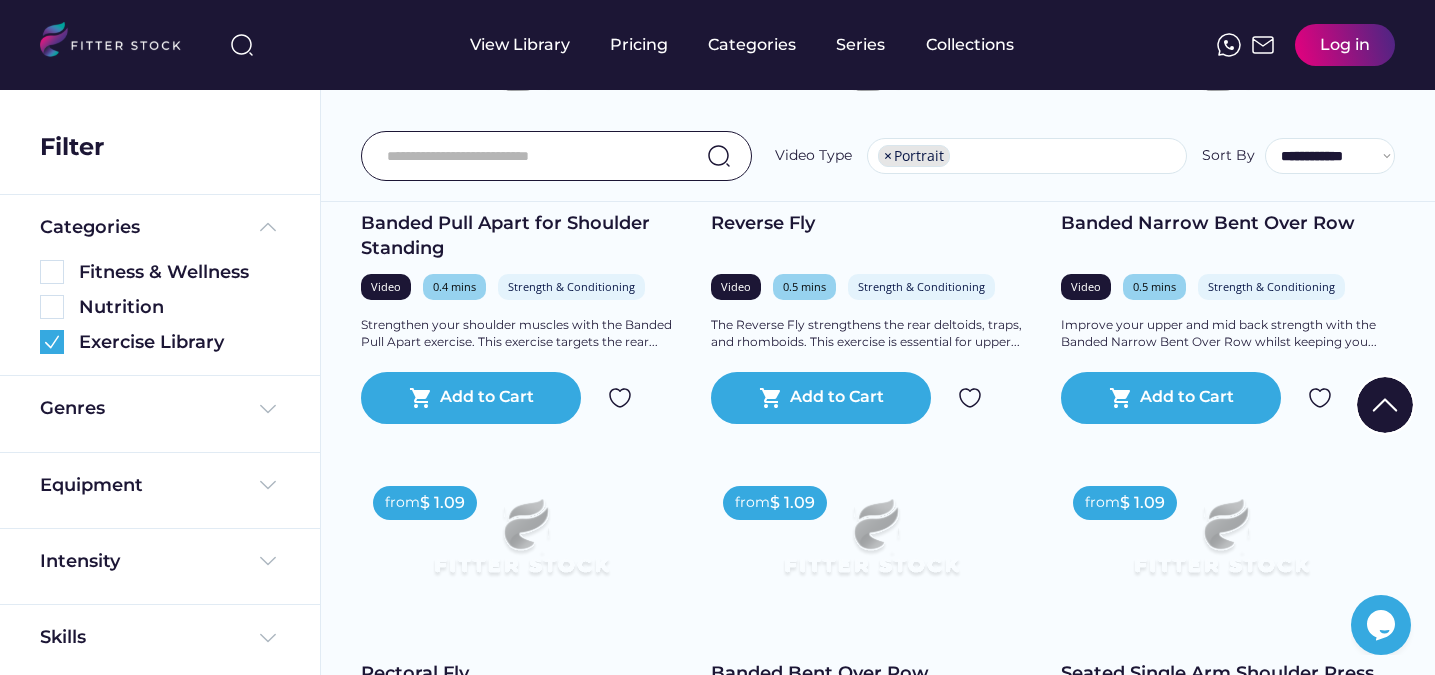 click on "**********" at bounding box center [878, 146] 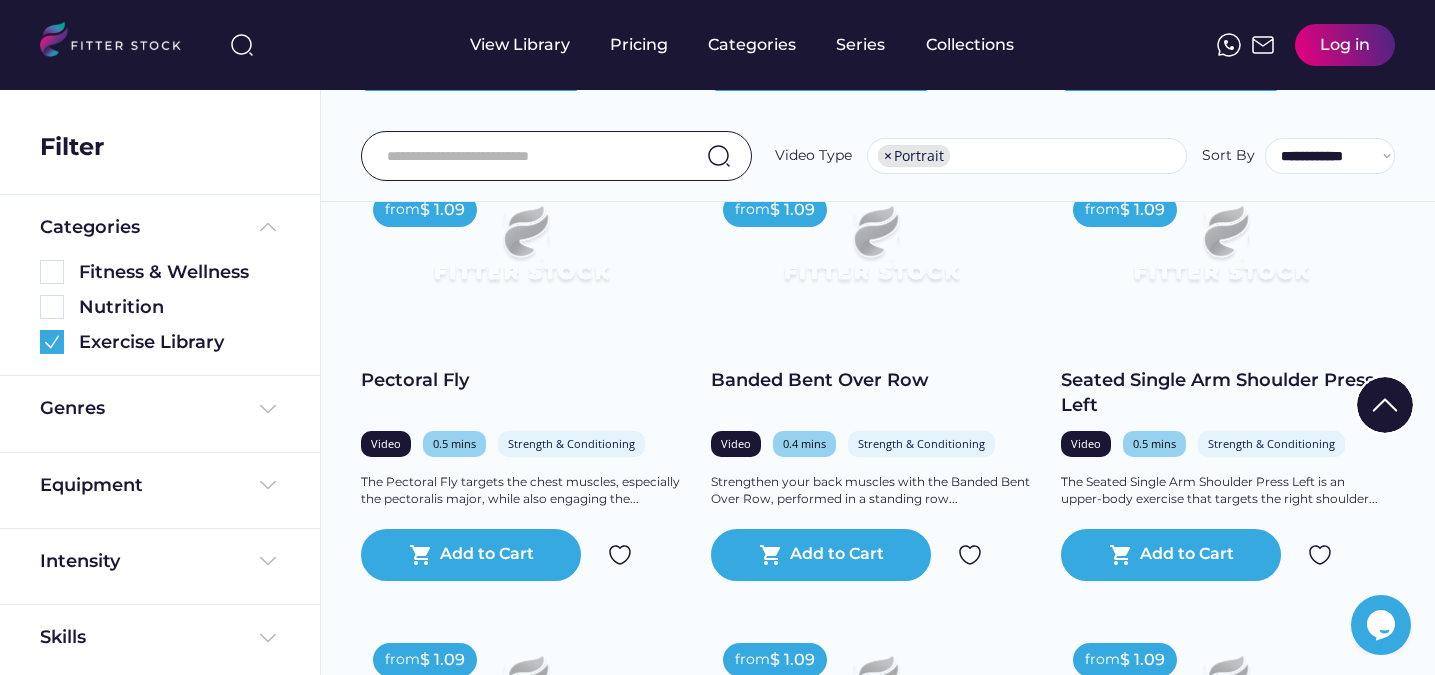 scroll, scrollTop: 108306, scrollLeft: 0, axis: vertical 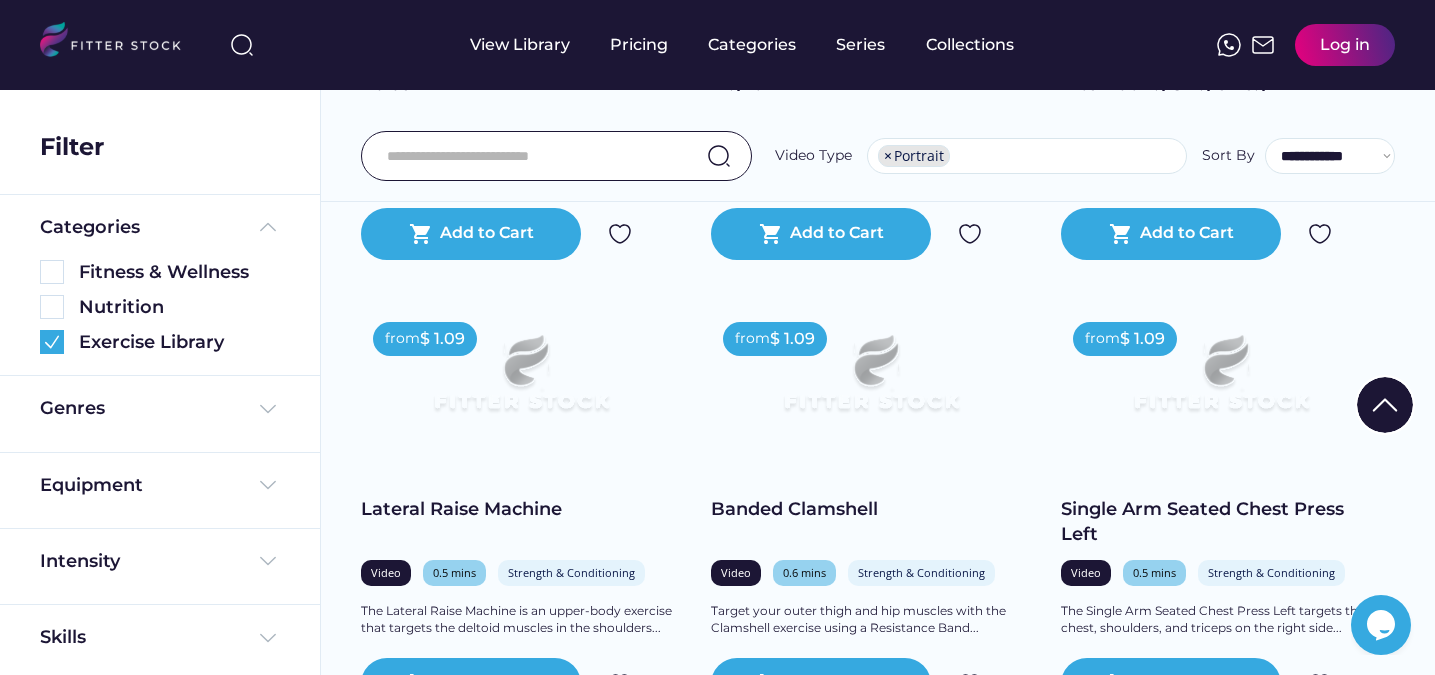 click on "**********" at bounding box center [878, 146] 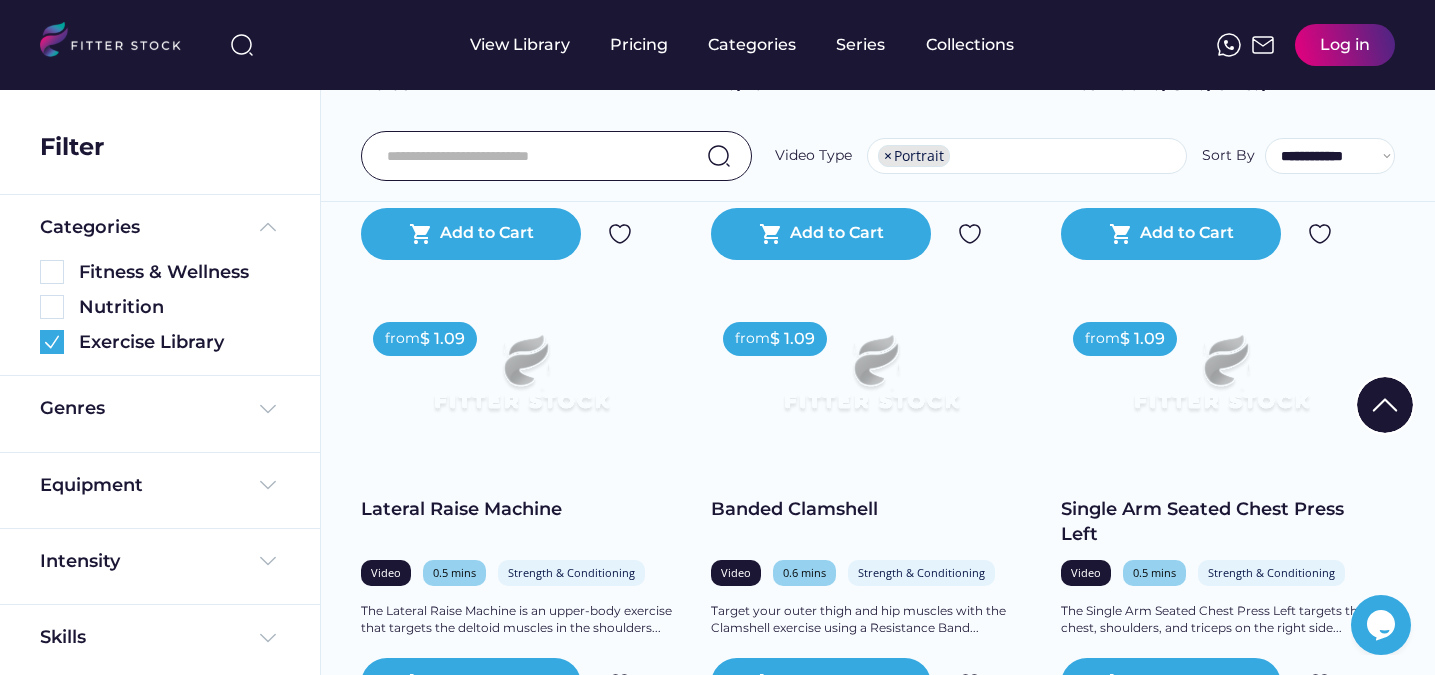 scroll, scrollTop: 110058, scrollLeft: 0, axis: vertical 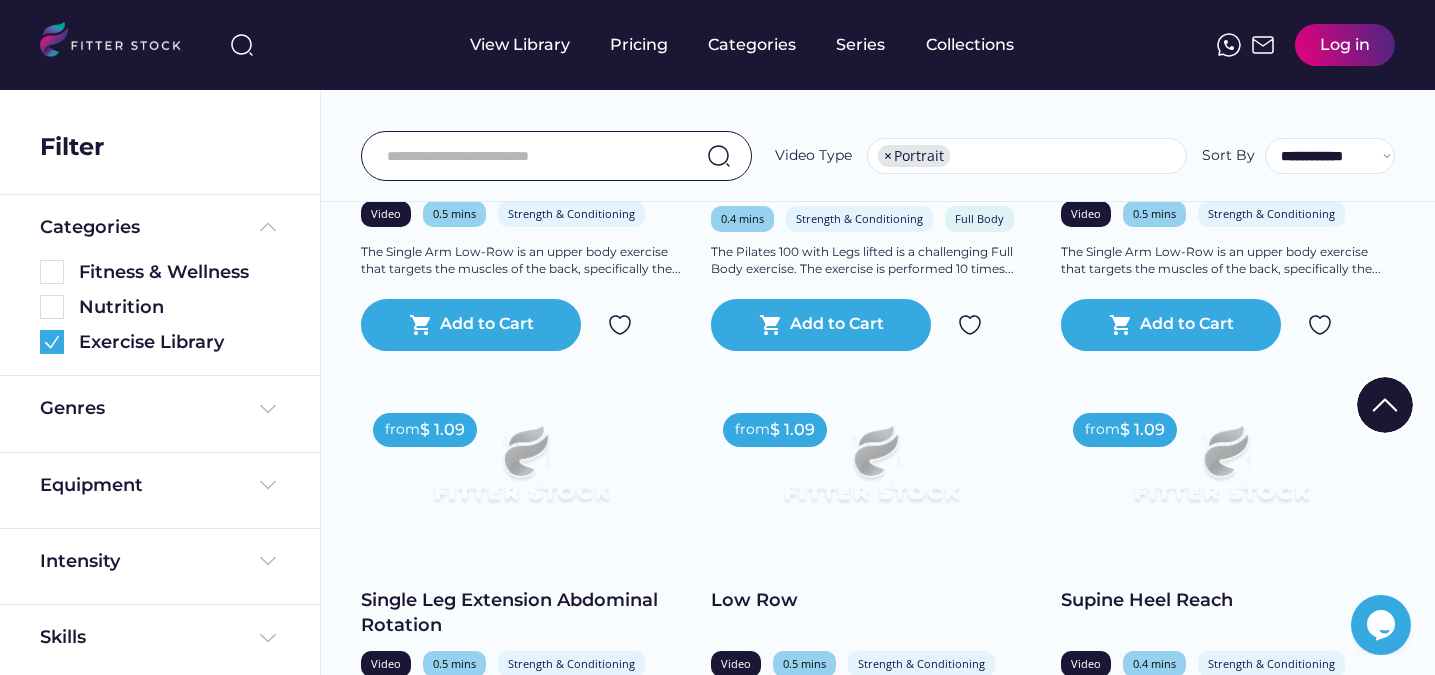 click at bounding box center [268, 485] 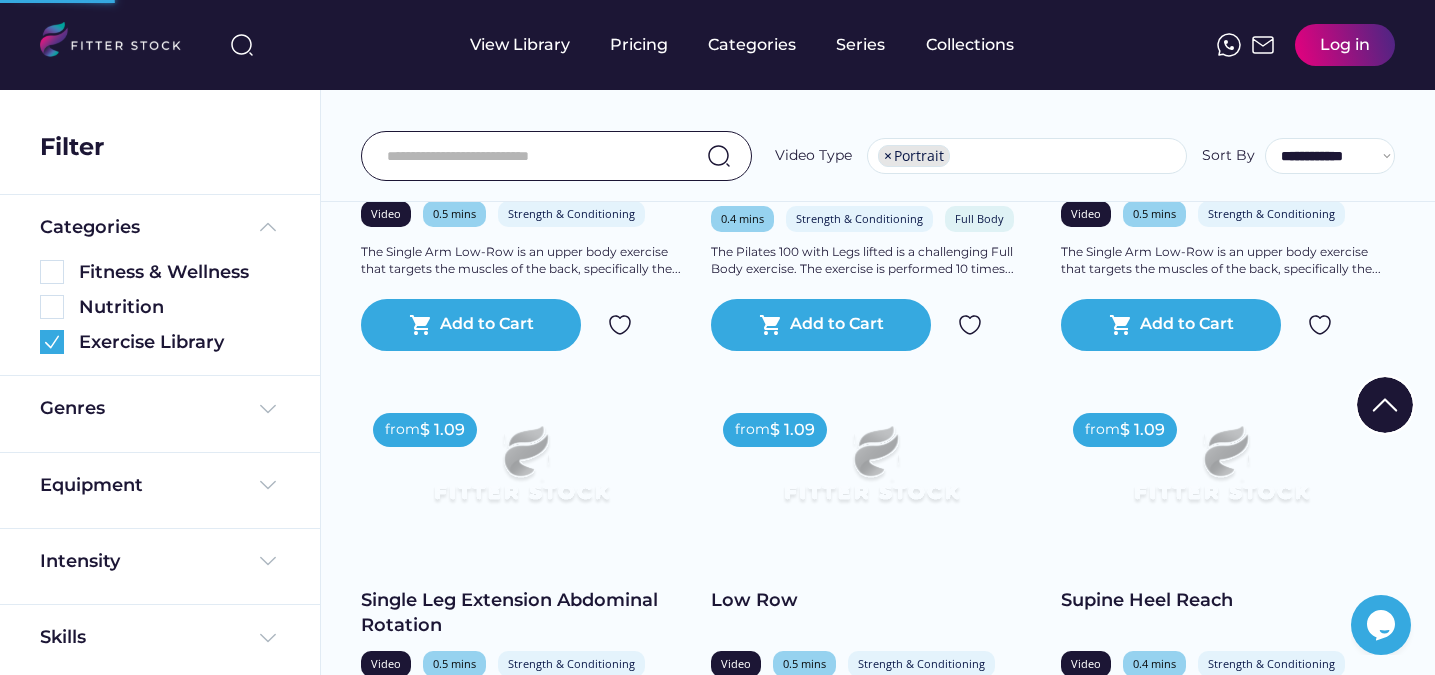 scroll, scrollTop: 115717, scrollLeft: 0, axis: vertical 